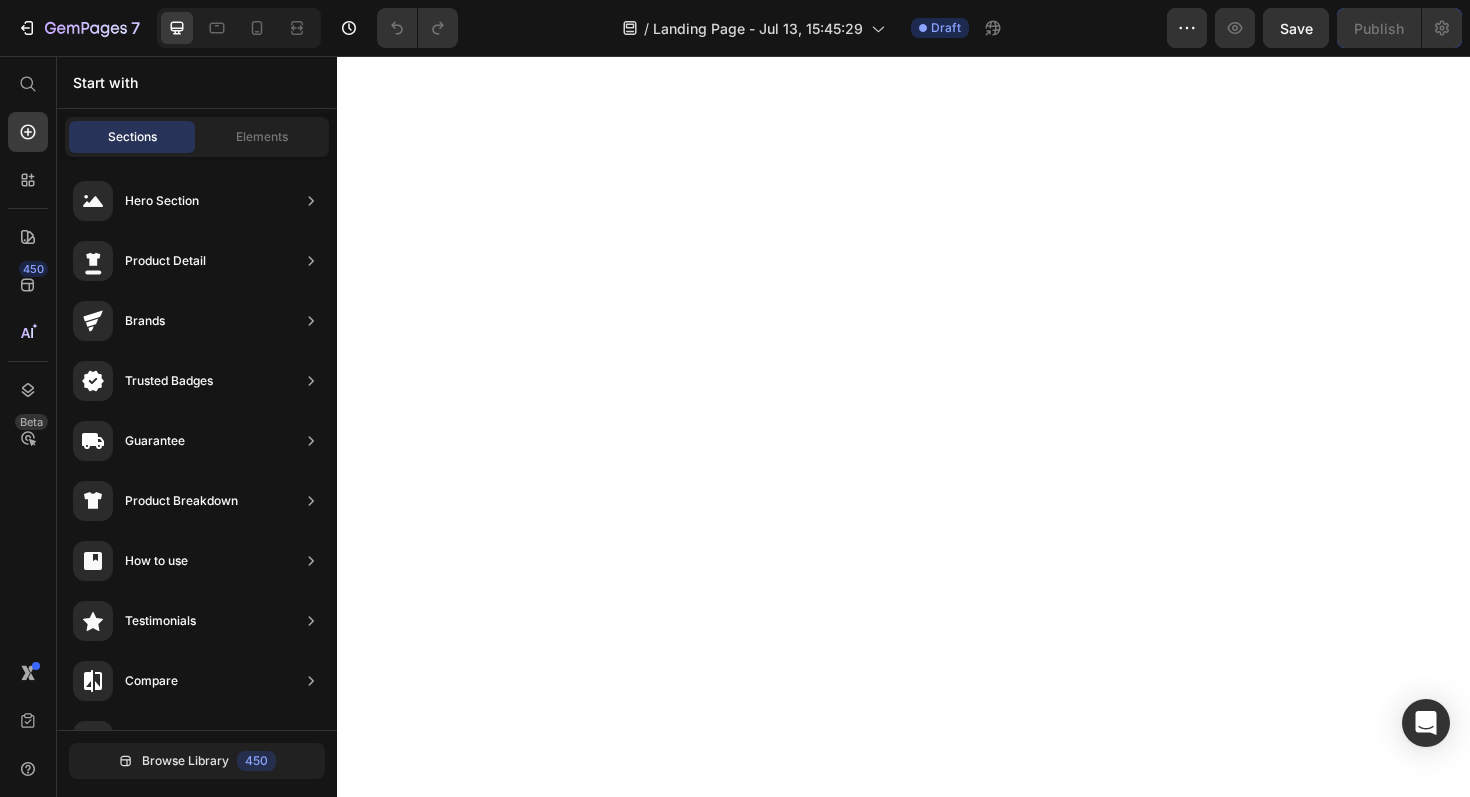 scroll, scrollTop: 0, scrollLeft: 0, axis: both 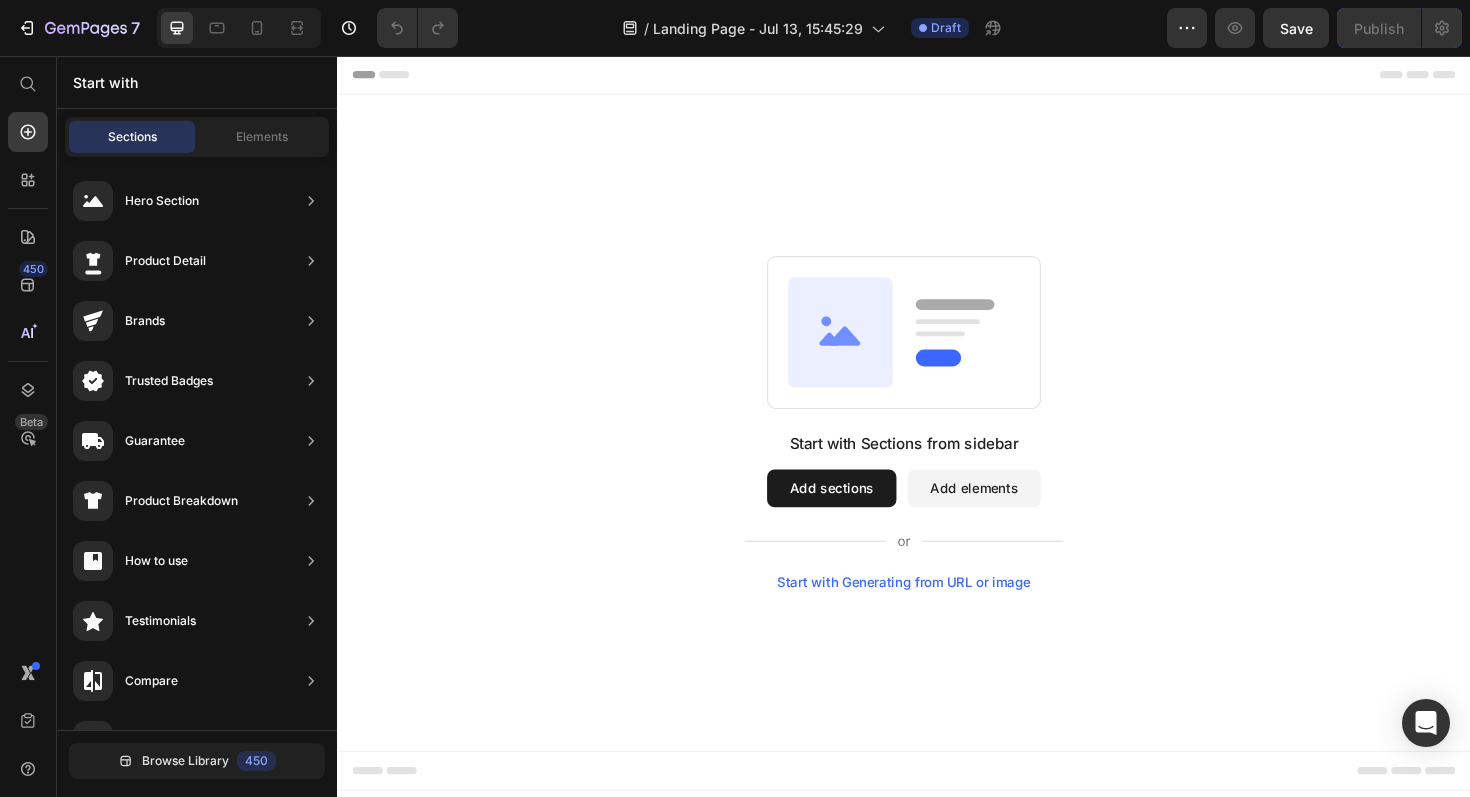 click on "Add sections" at bounding box center [860, 514] 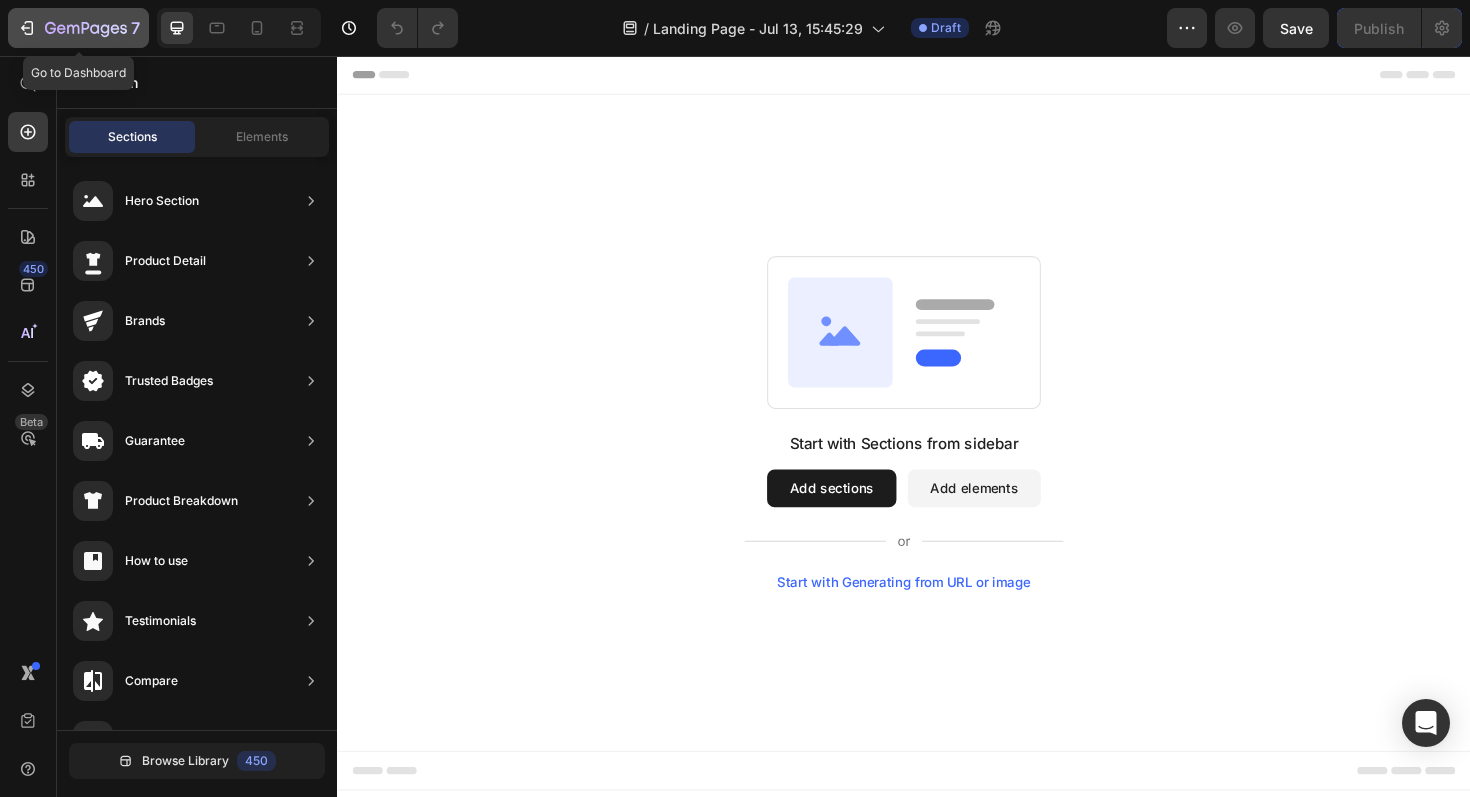 click 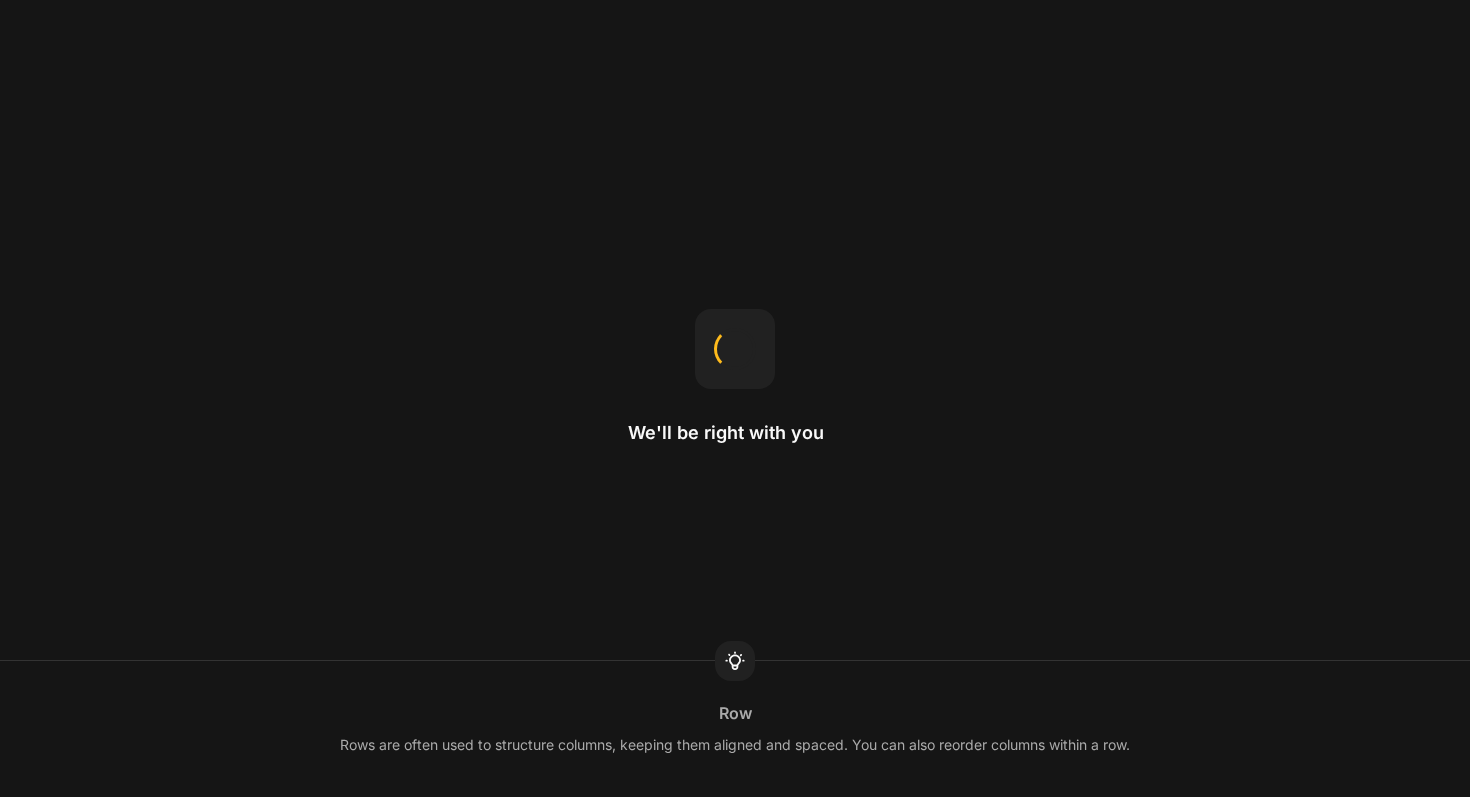 scroll, scrollTop: 0, scrollLeft: 0, axis: both 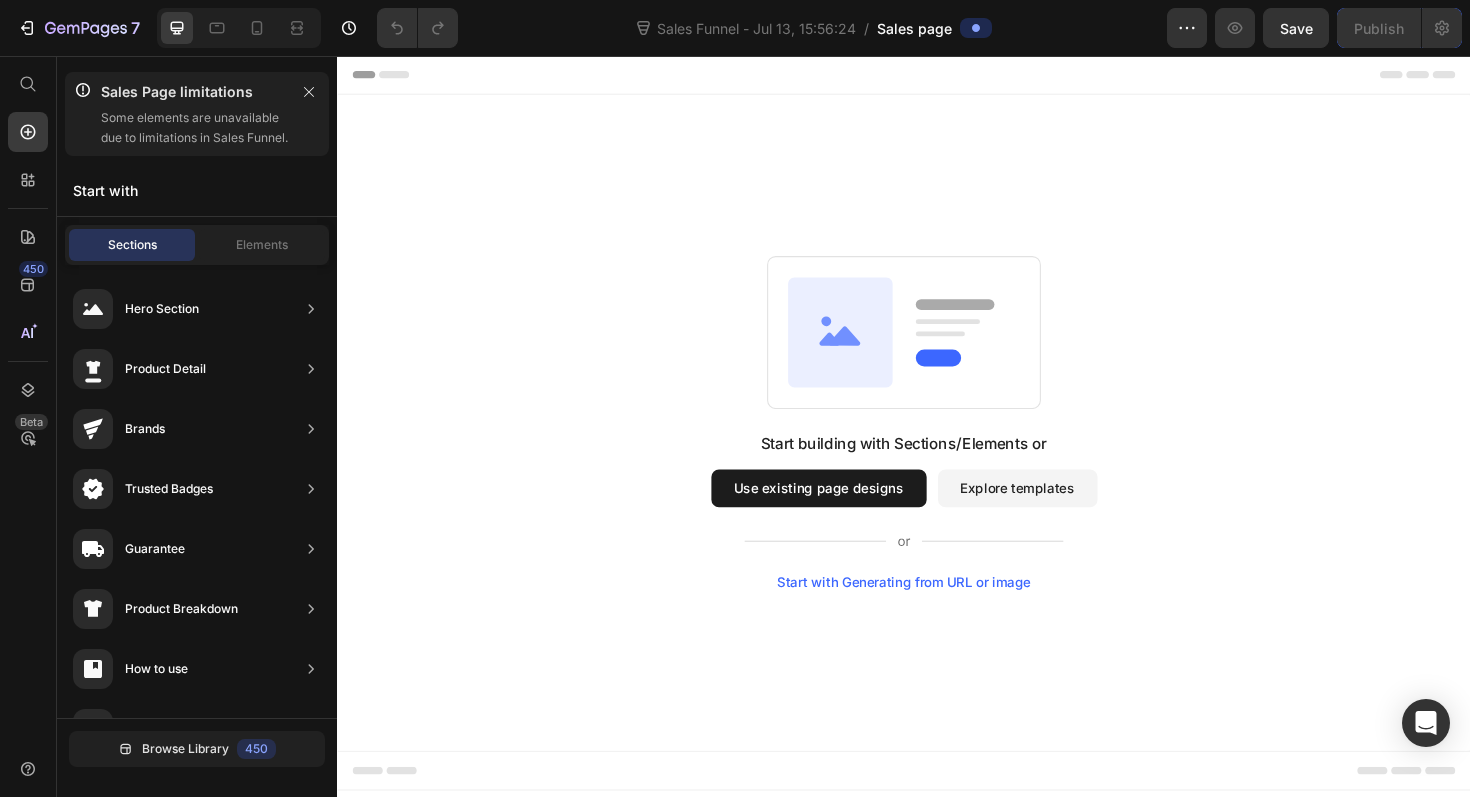 drag, startPoint x: 887, startPoint y: 517, endPoint x: 891, endPoint y: 537, distance: 20.396078 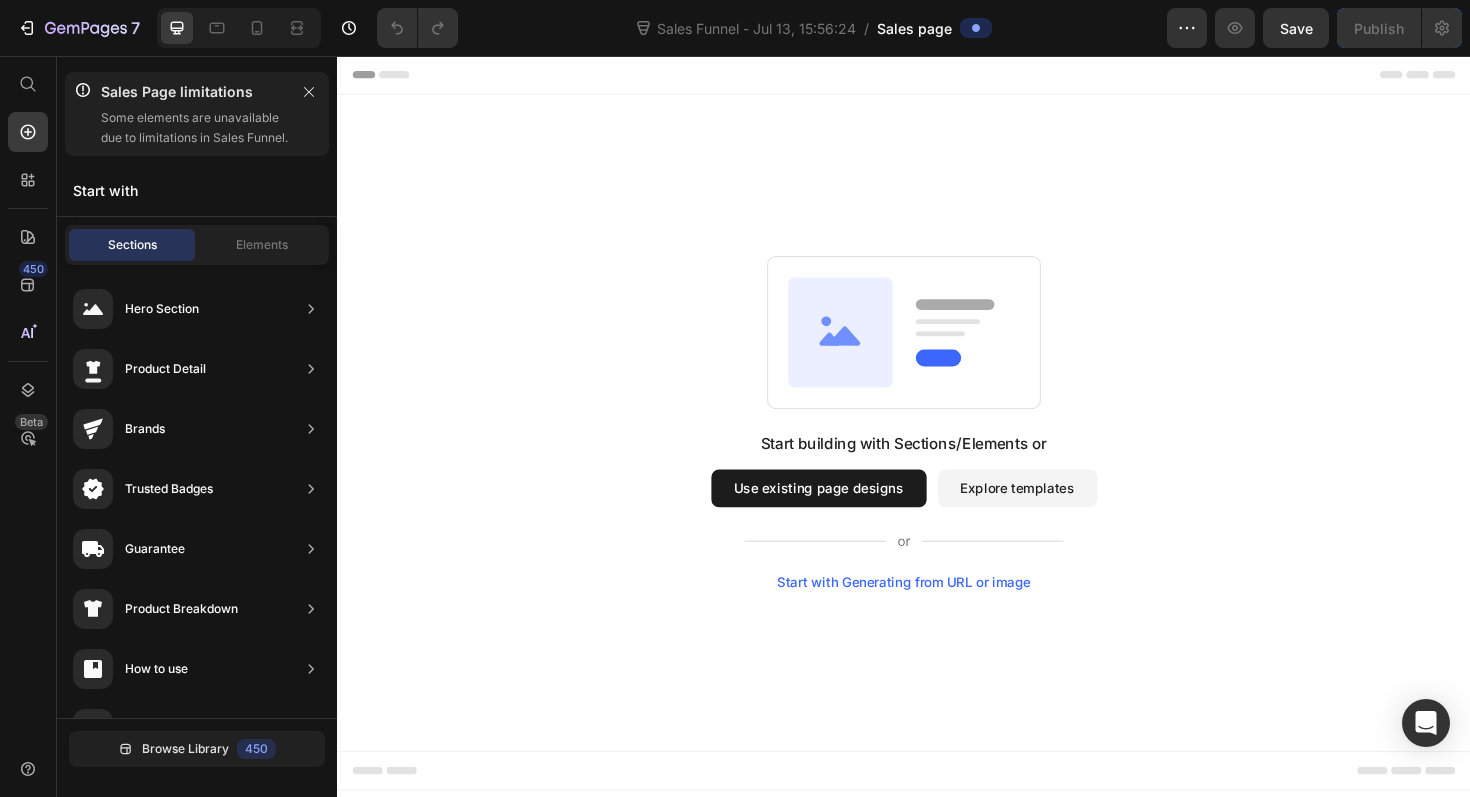 click on "Use existing page designs" at bounding box center (847, 514) 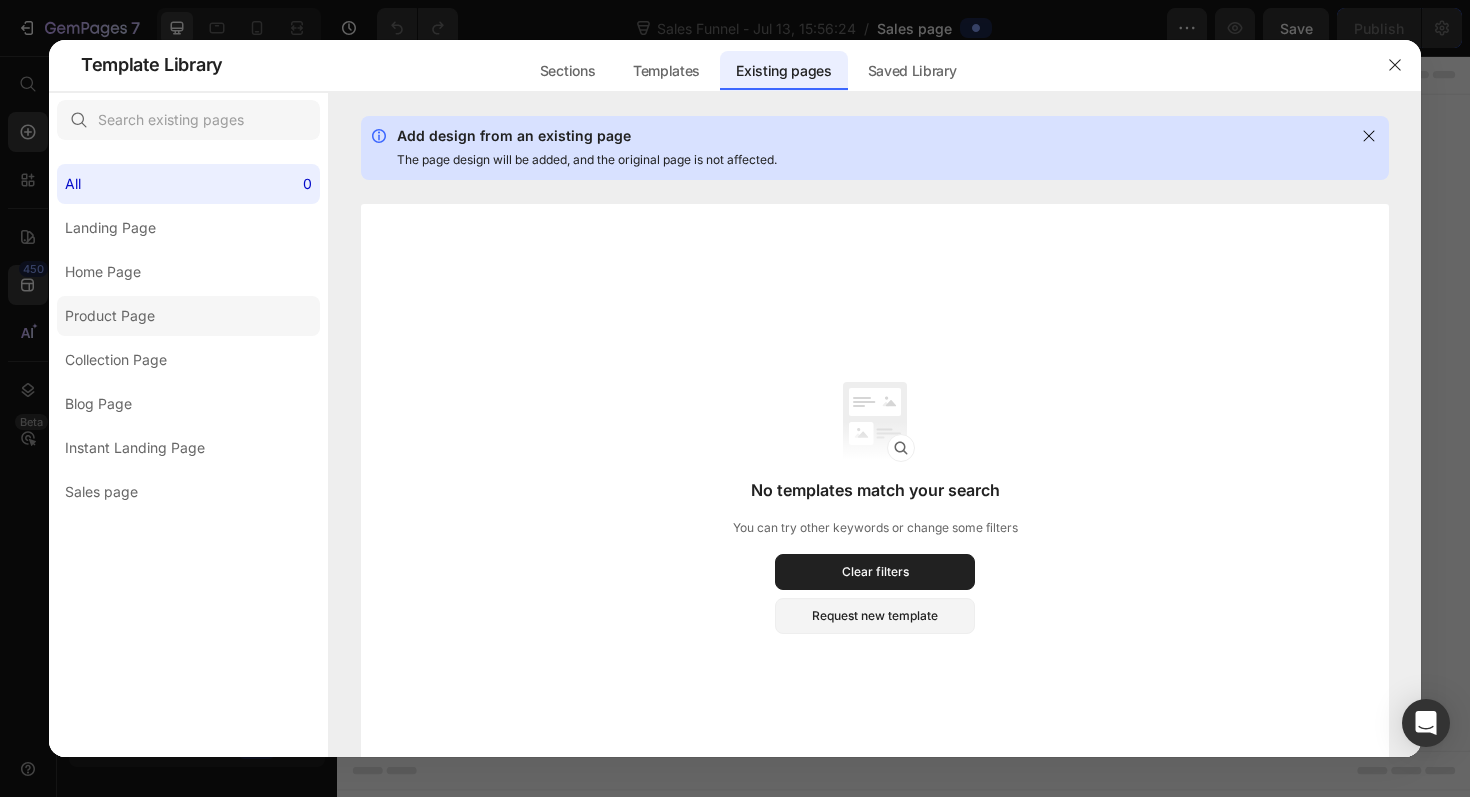 click on "Product Page" 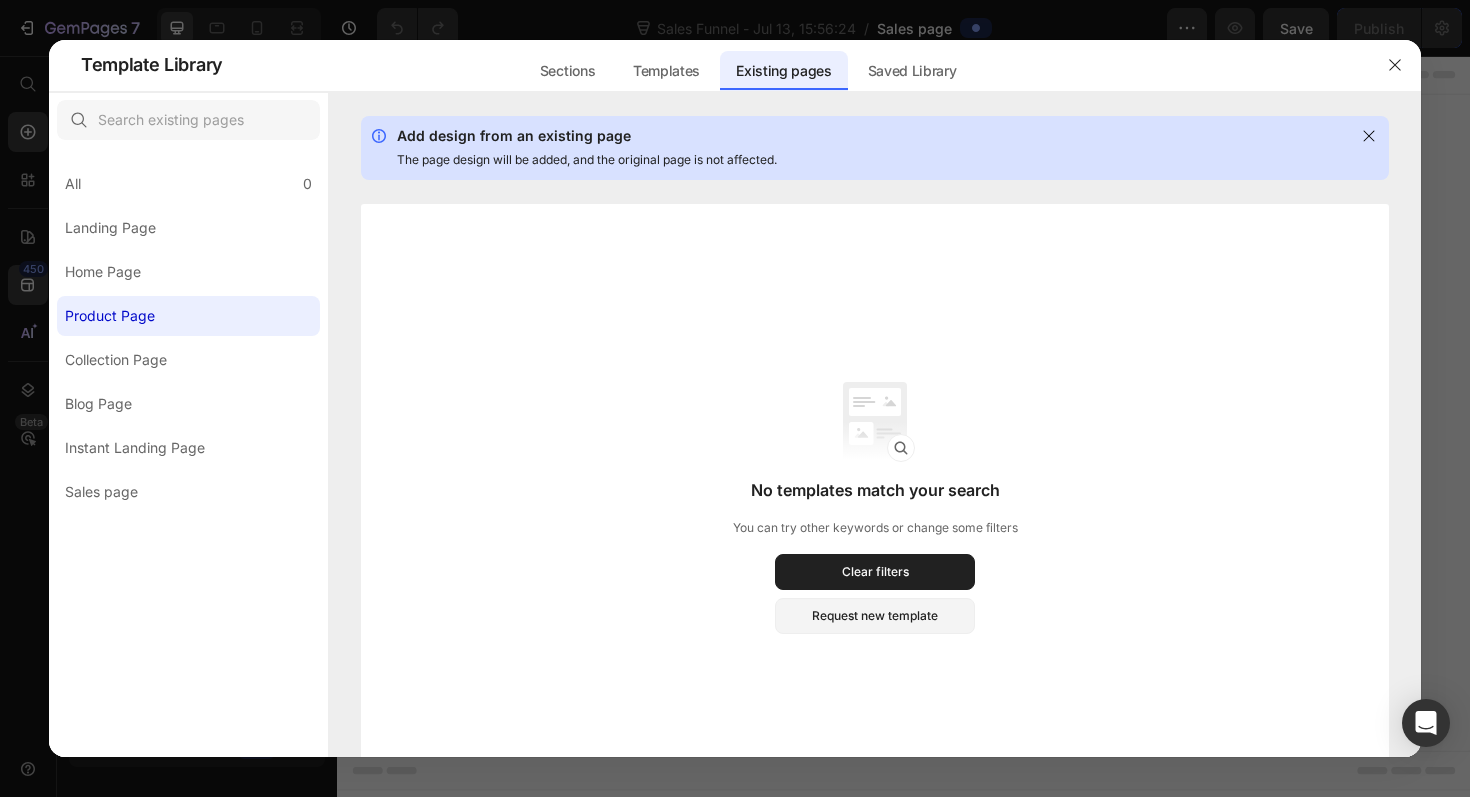 click on "Product Page" at bounding box center [114, 316] 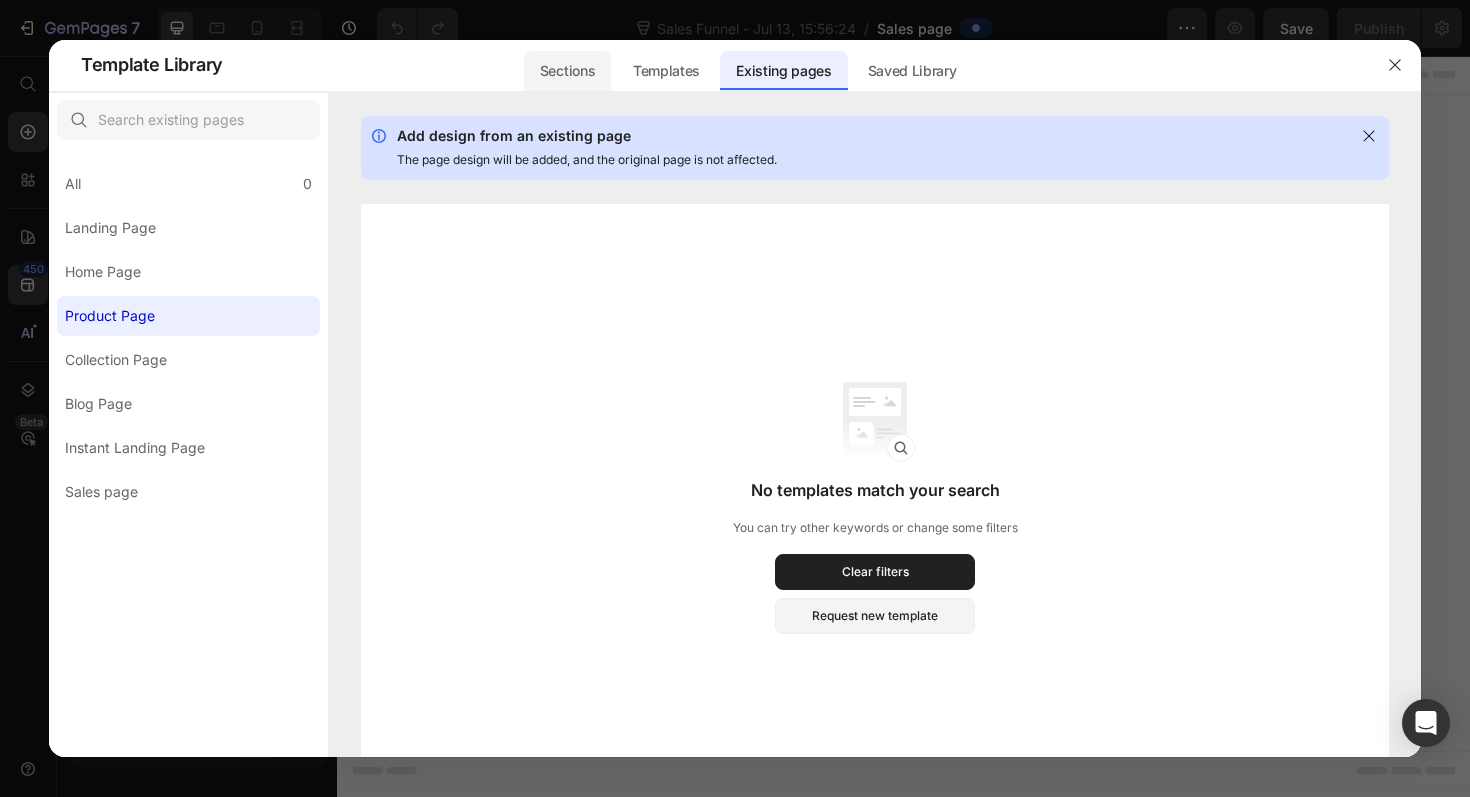 click on "Sections" 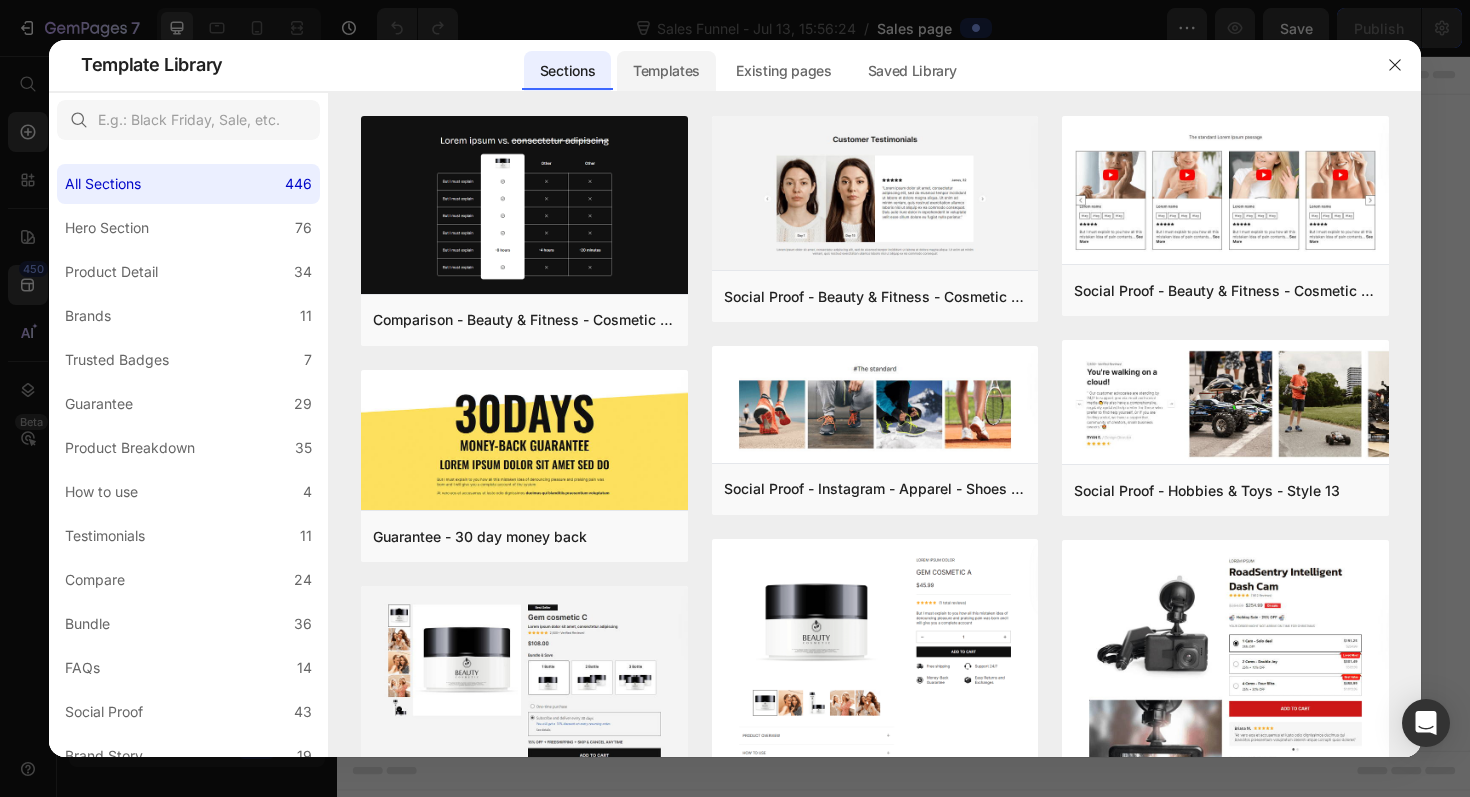 click on "Templates" 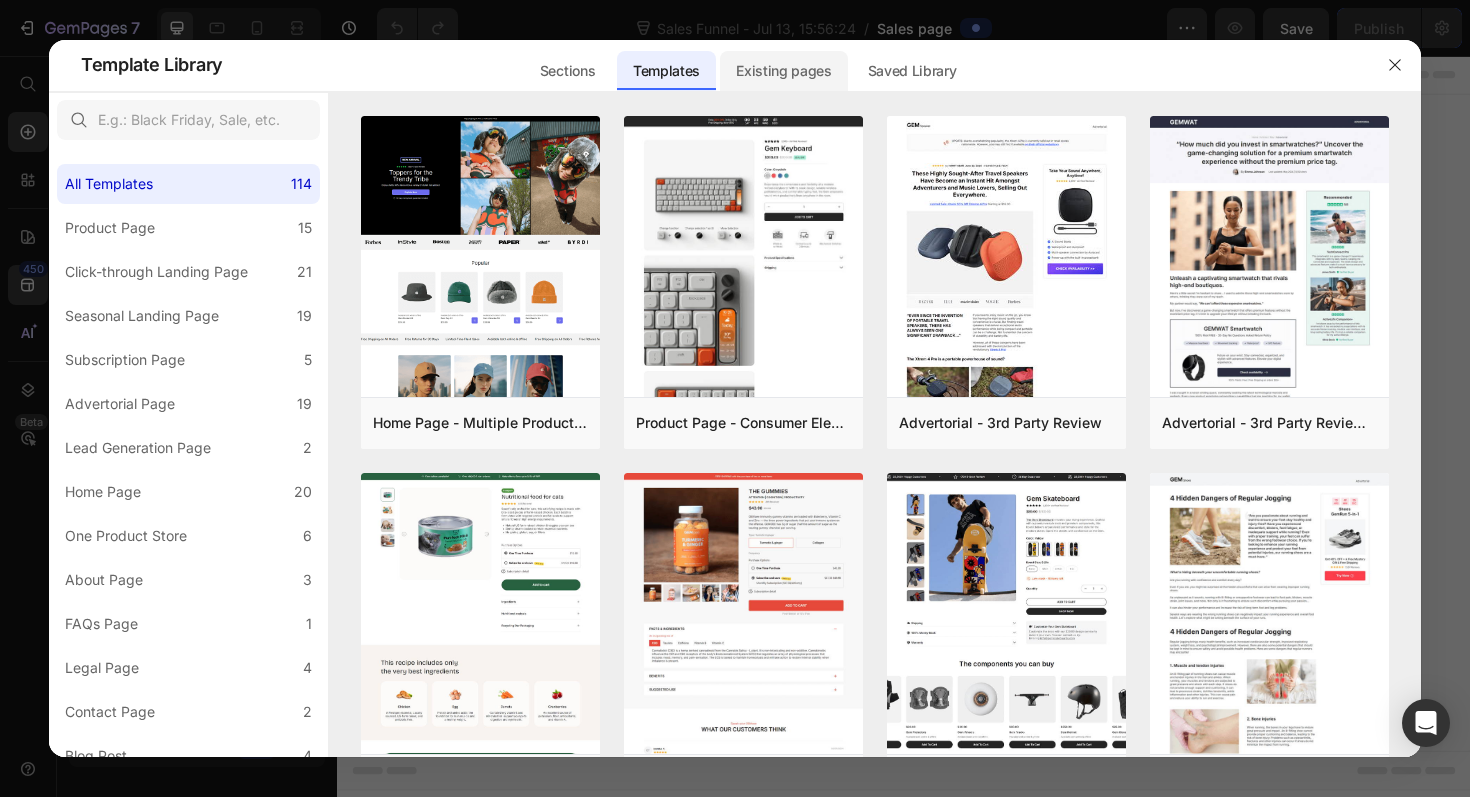 click on "Existing pages" 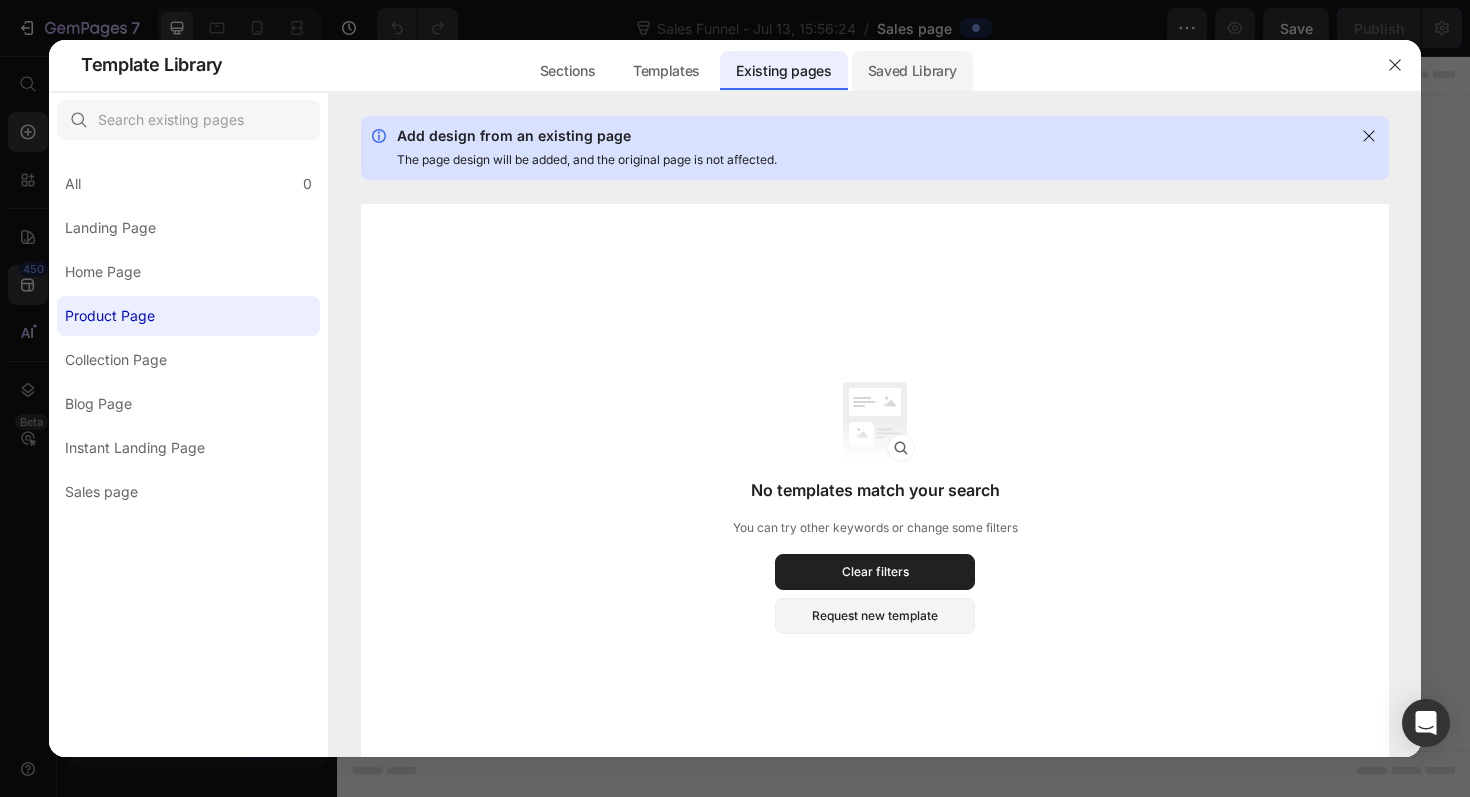 click on "Saved Library" 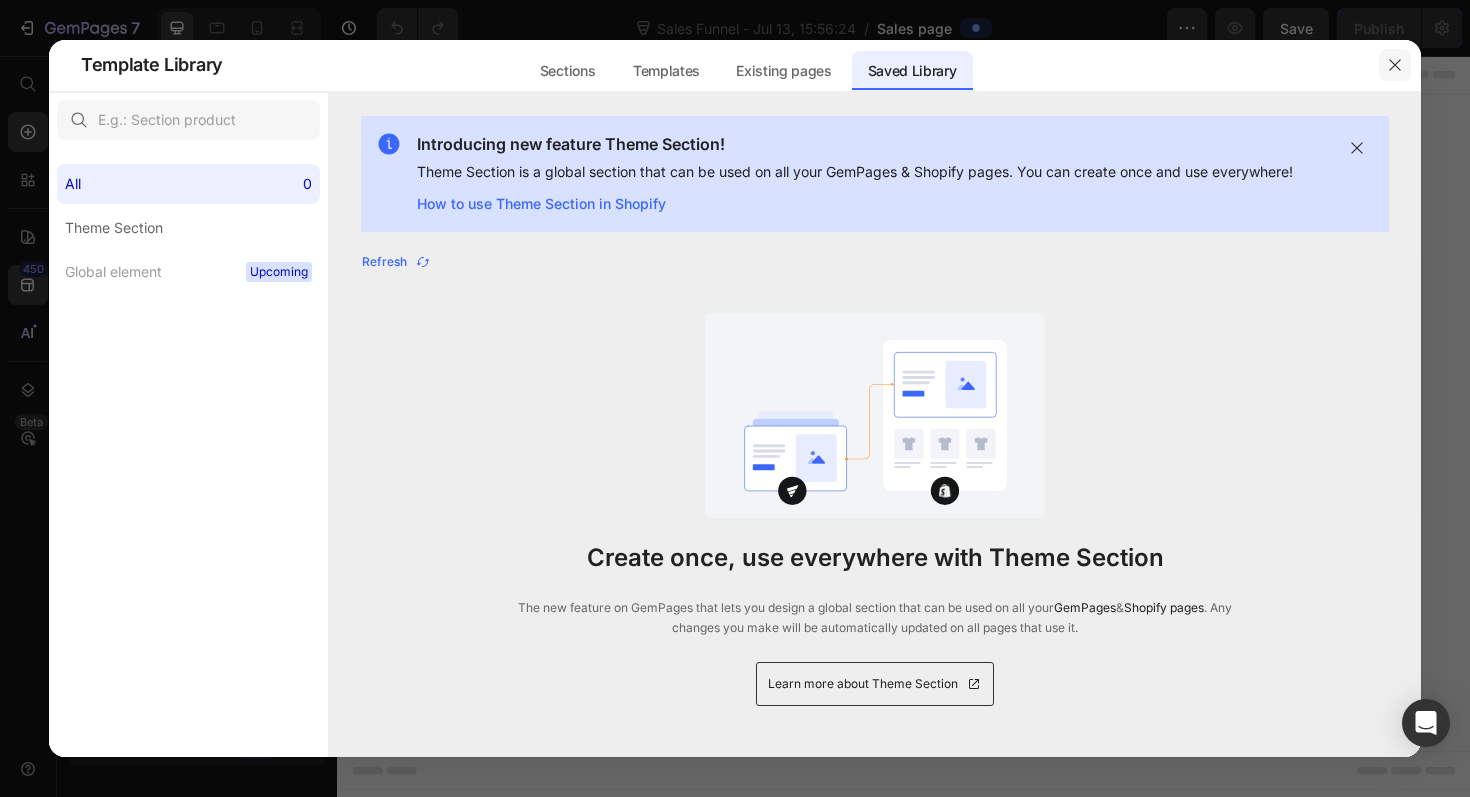 click at bounding box center [1395, 65] 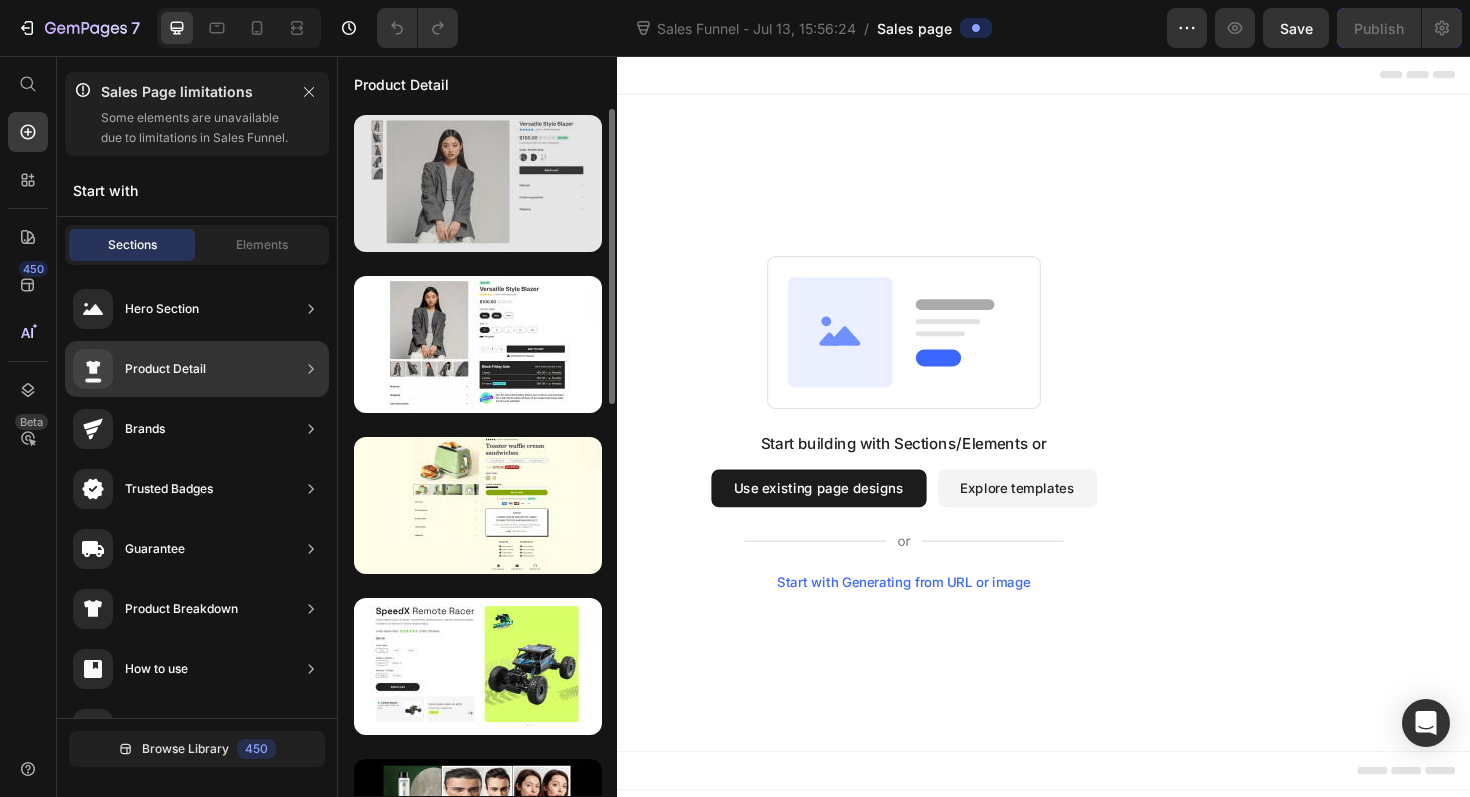 click at bounding box center (478, 183) 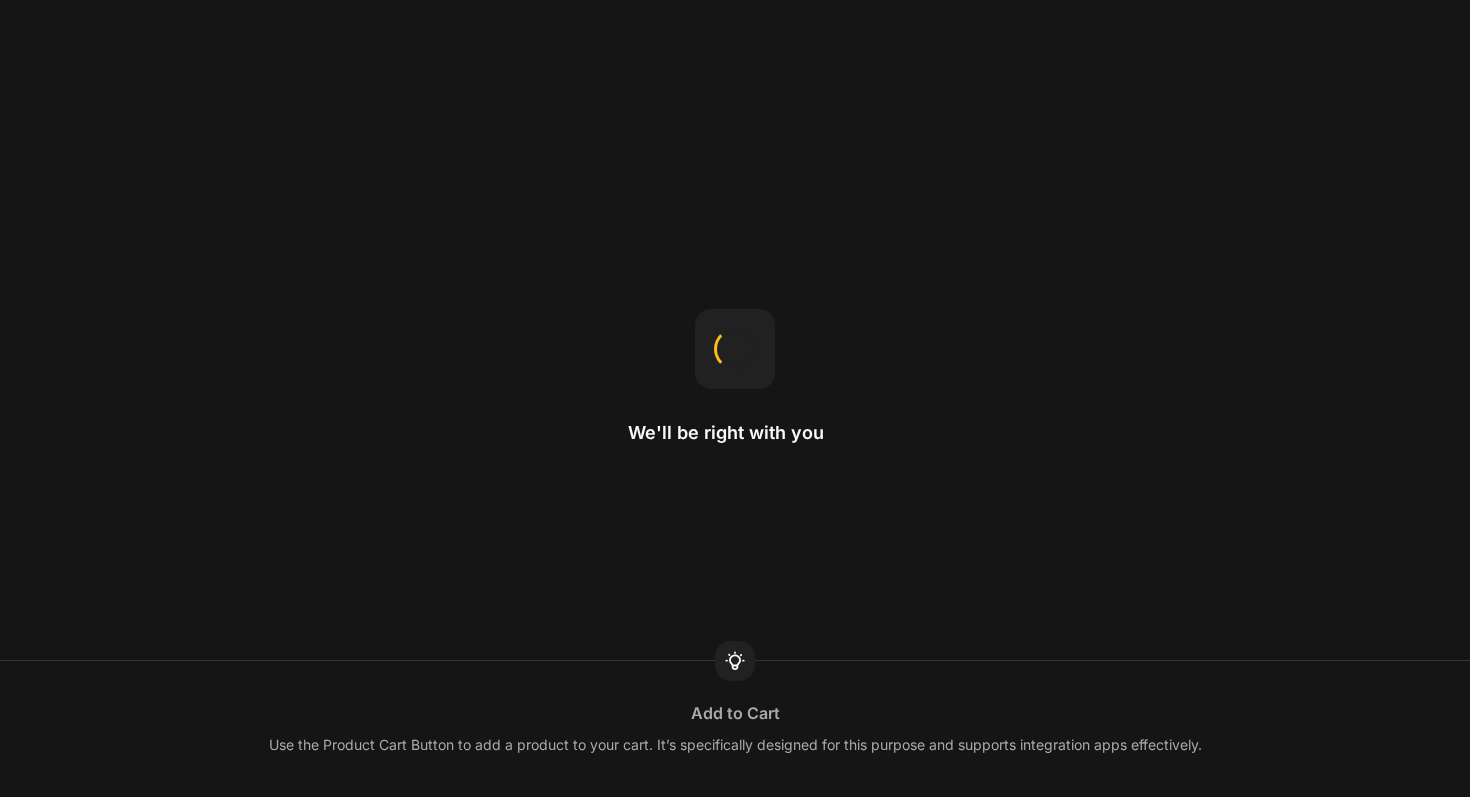 scroll, scrollTop: 0, scrollLeft: 0, axis: both 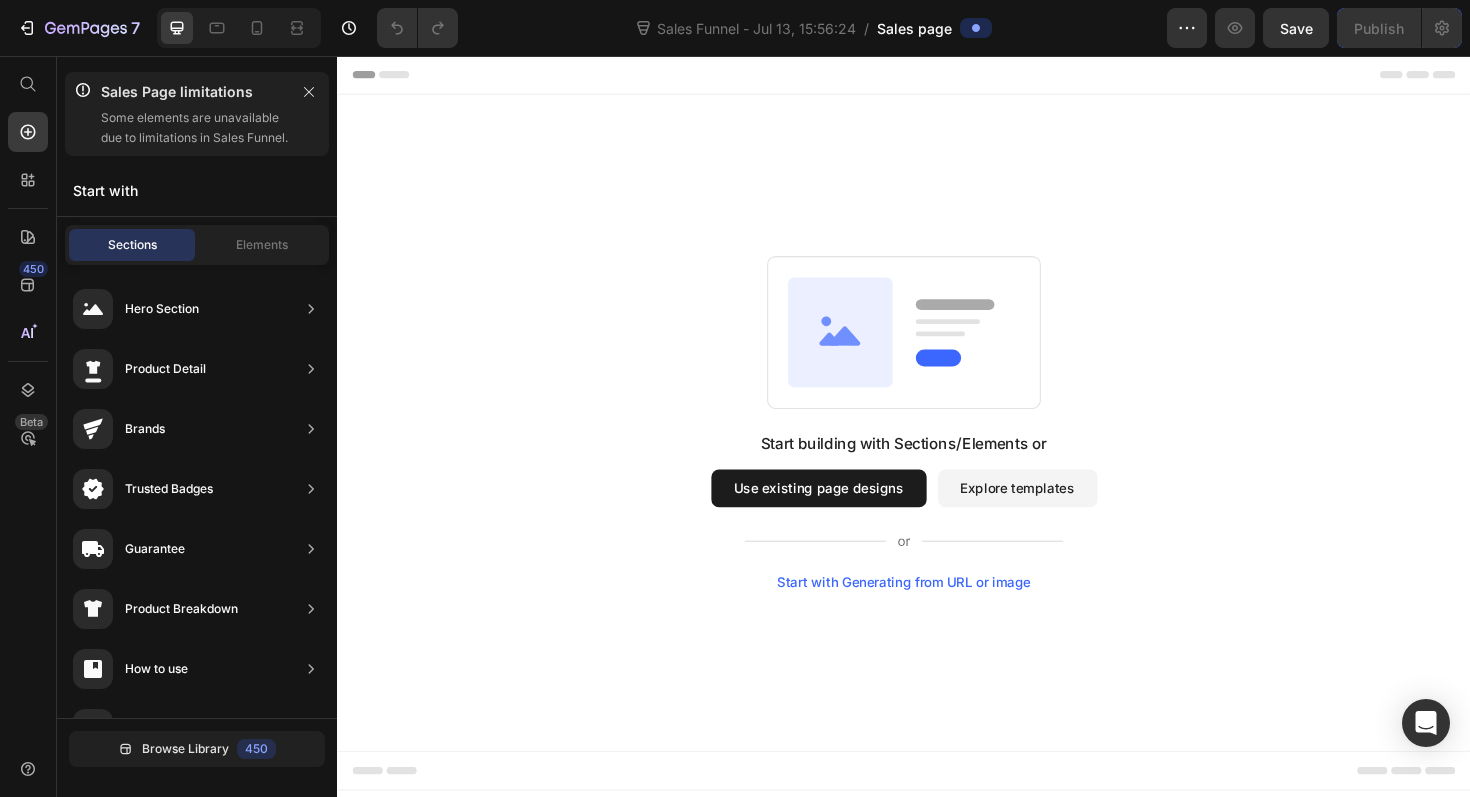 click on "Start with Generating from URL or image" at bounding box center [937, 614] 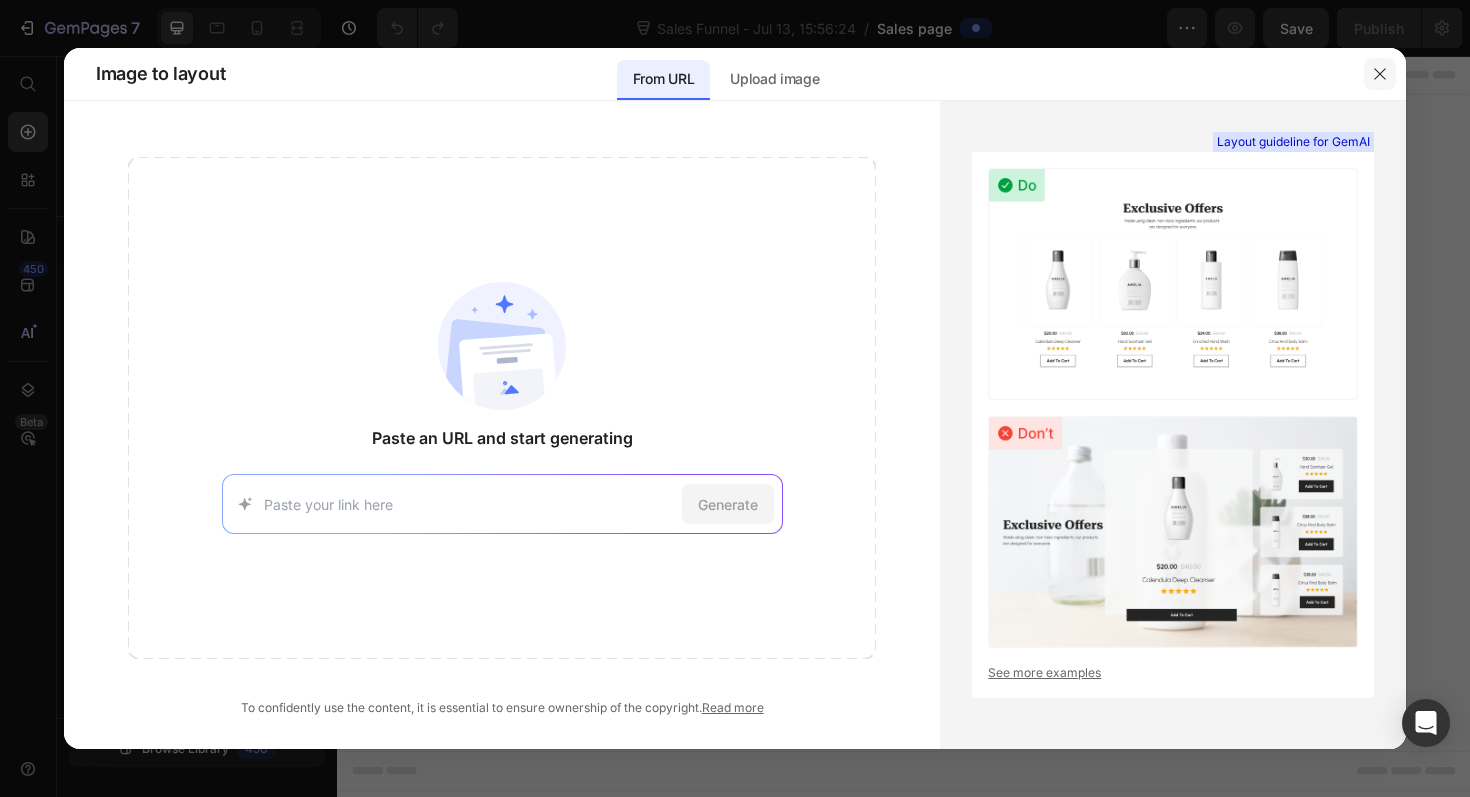 click at bounding box center [1380, 74] 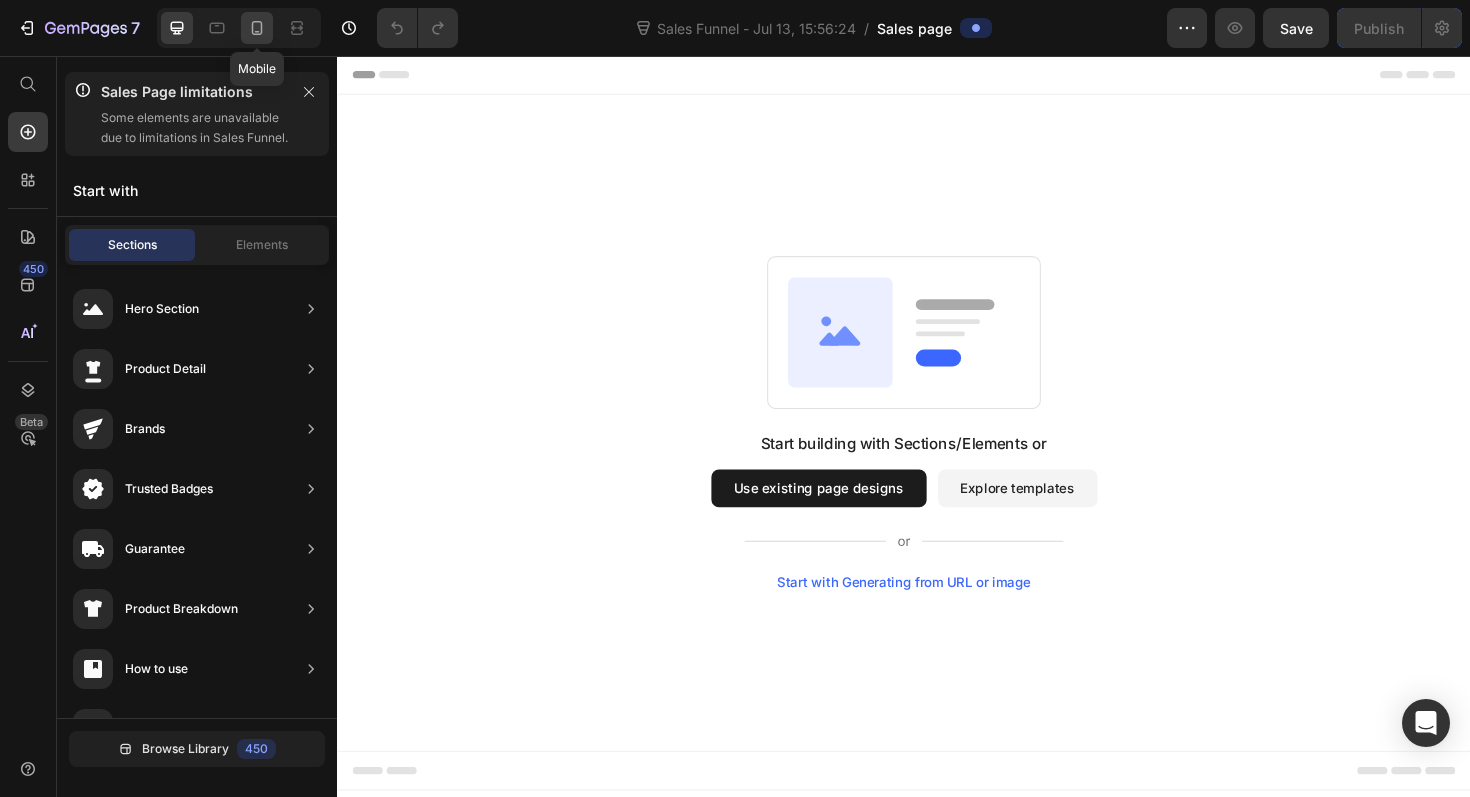 click 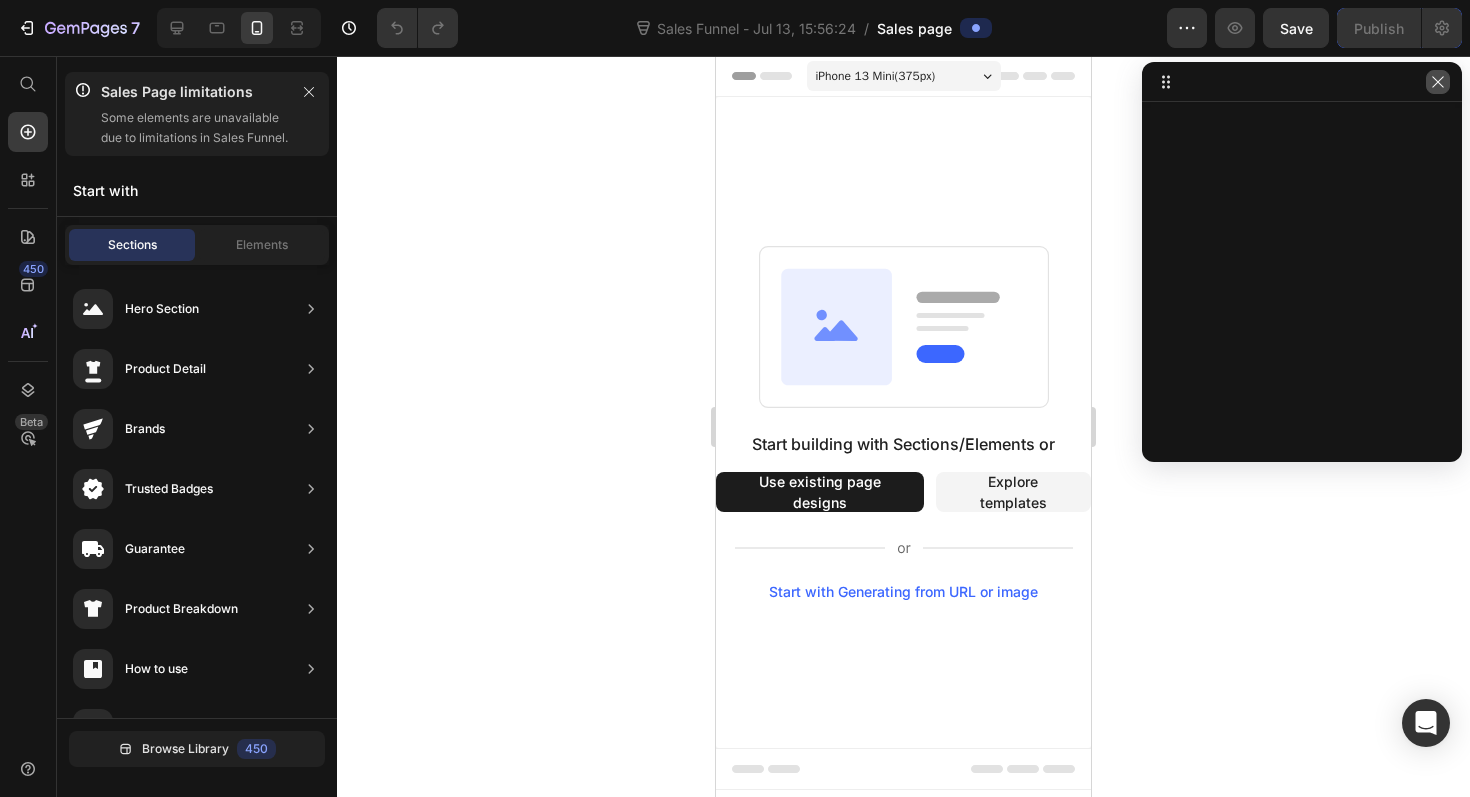 click 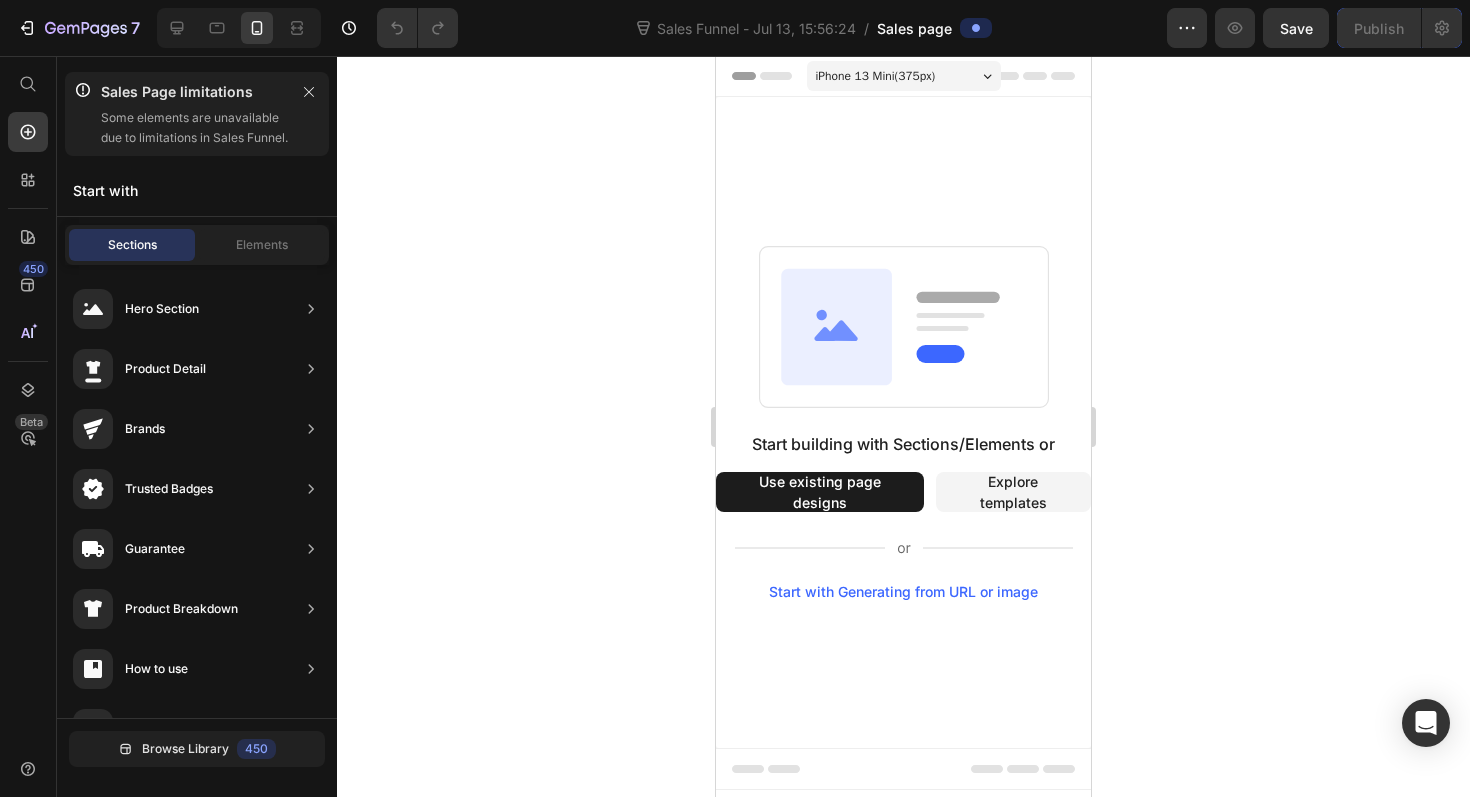 click on "Use existing page designs" at bounding box center [820, 492] 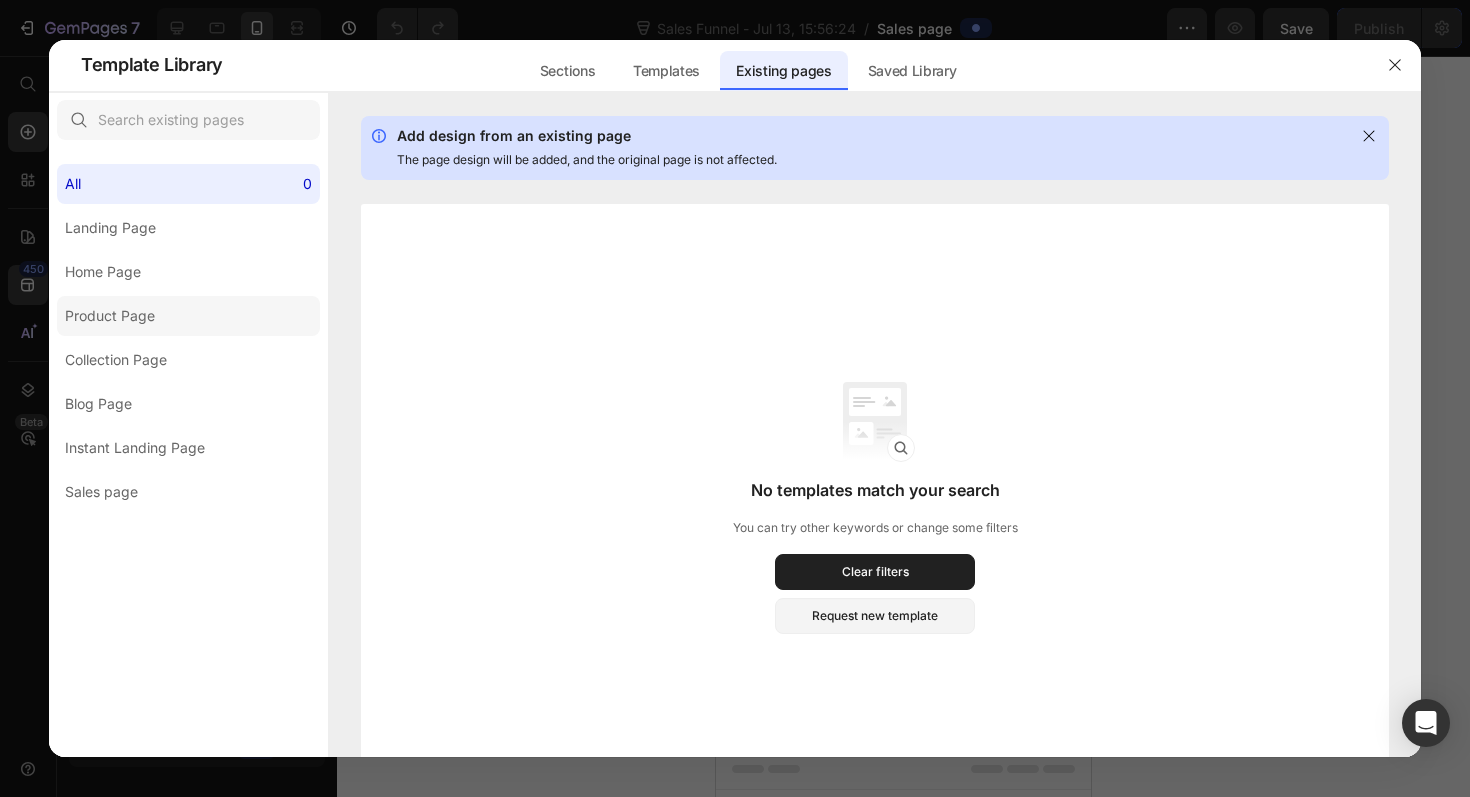 click on "Product Page" at bounding box center [110, 316] 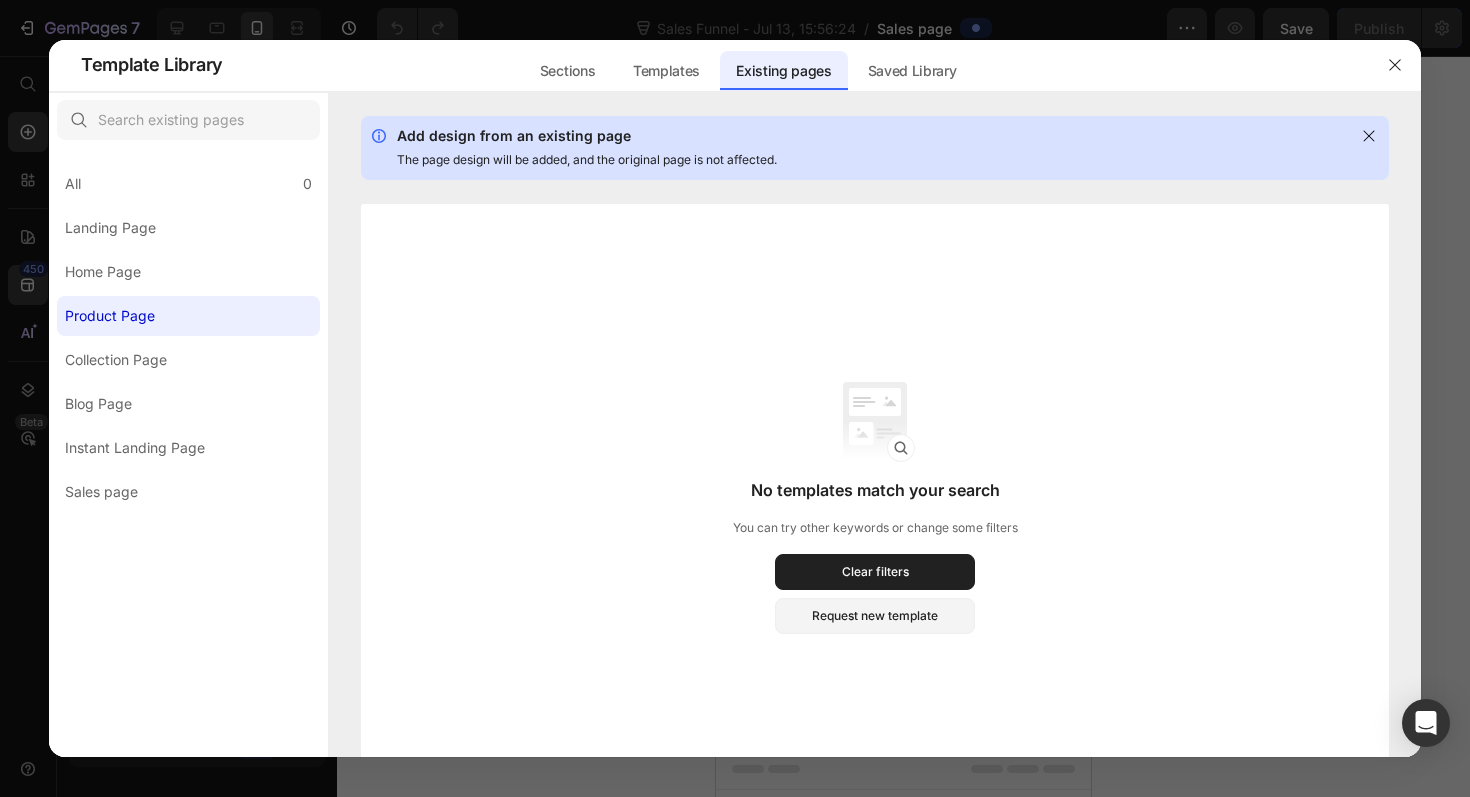 click on "Add design from an existing page" 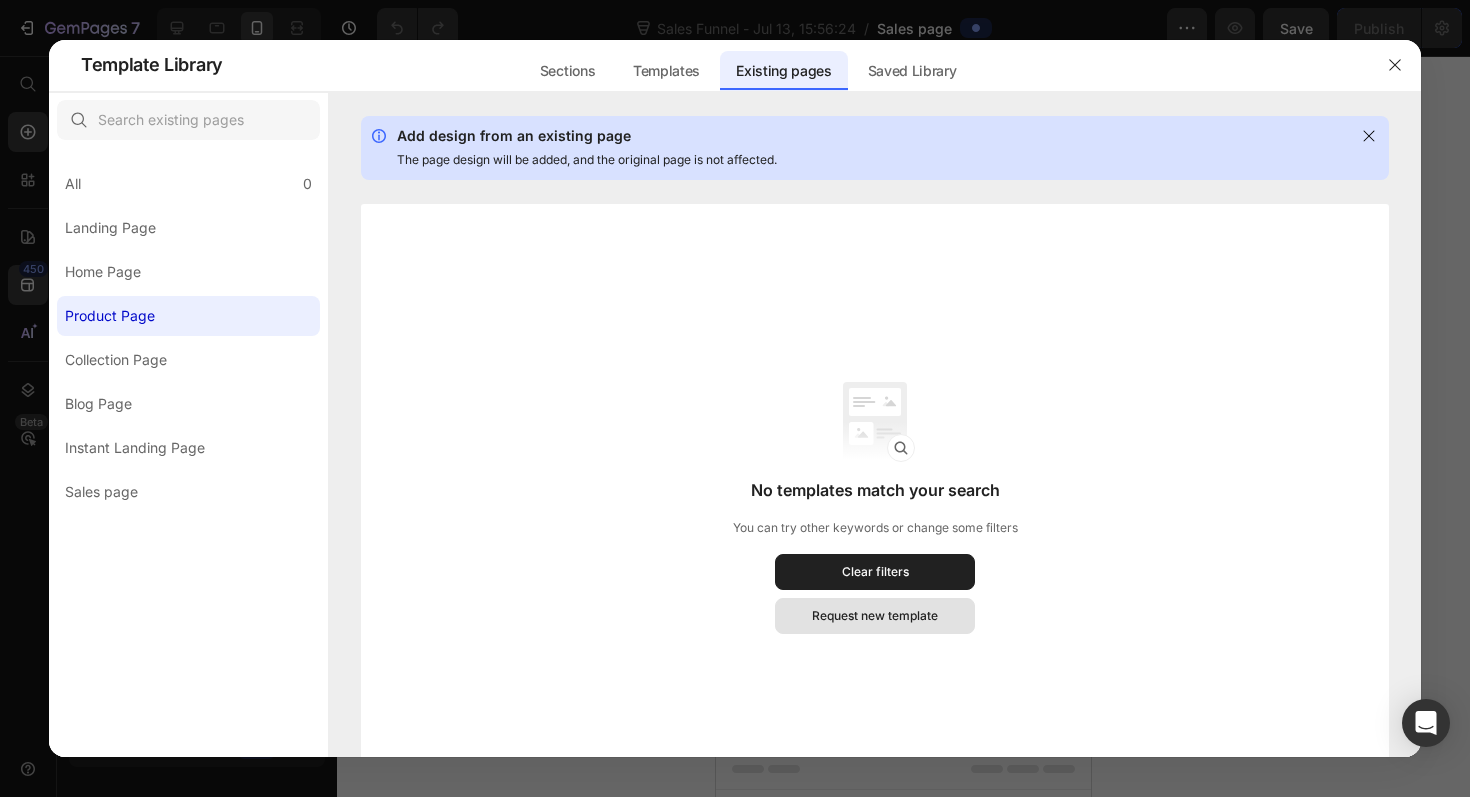 click on "Request new template" at bounding box center (875, 616) 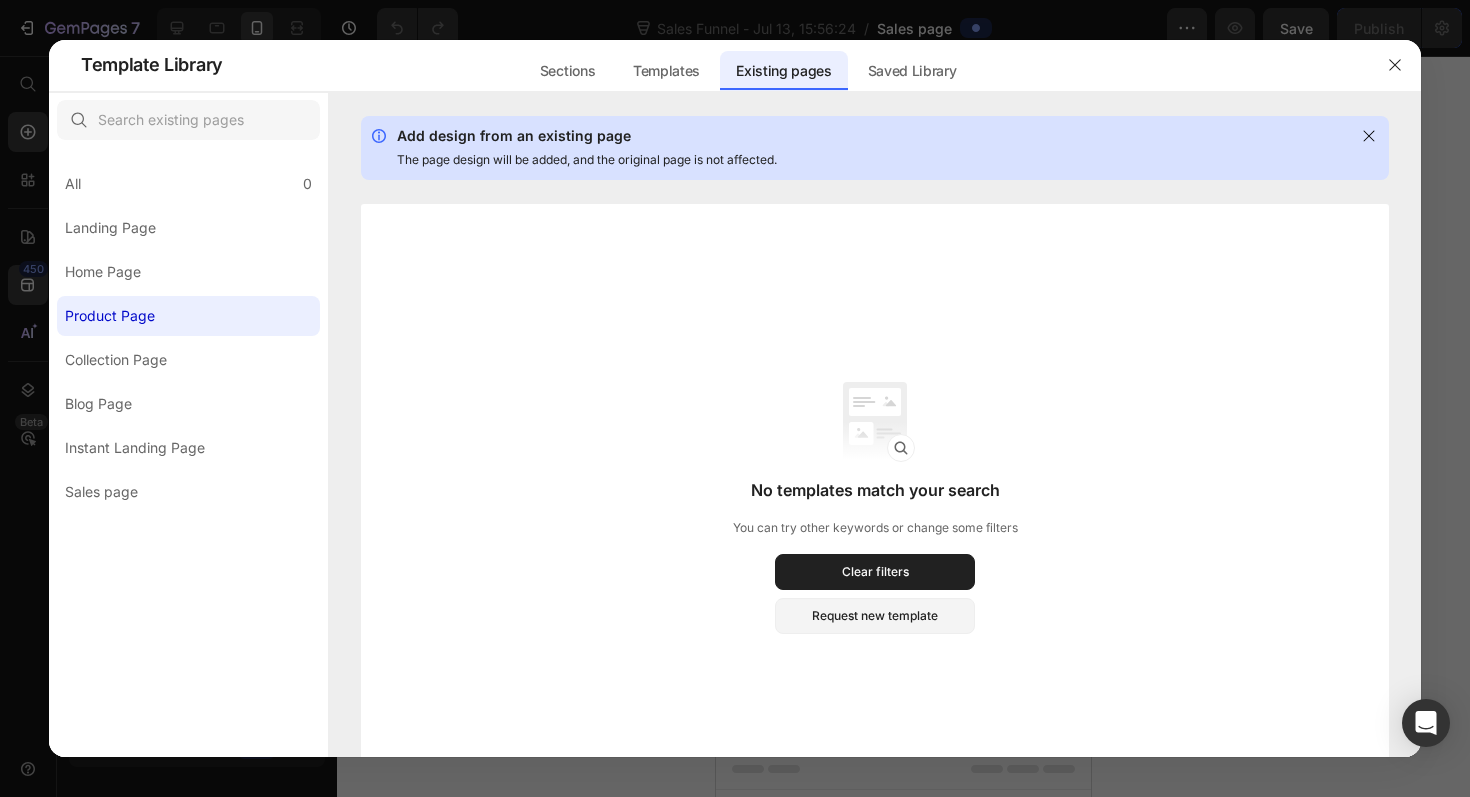 click at bounding box center (735, 398) 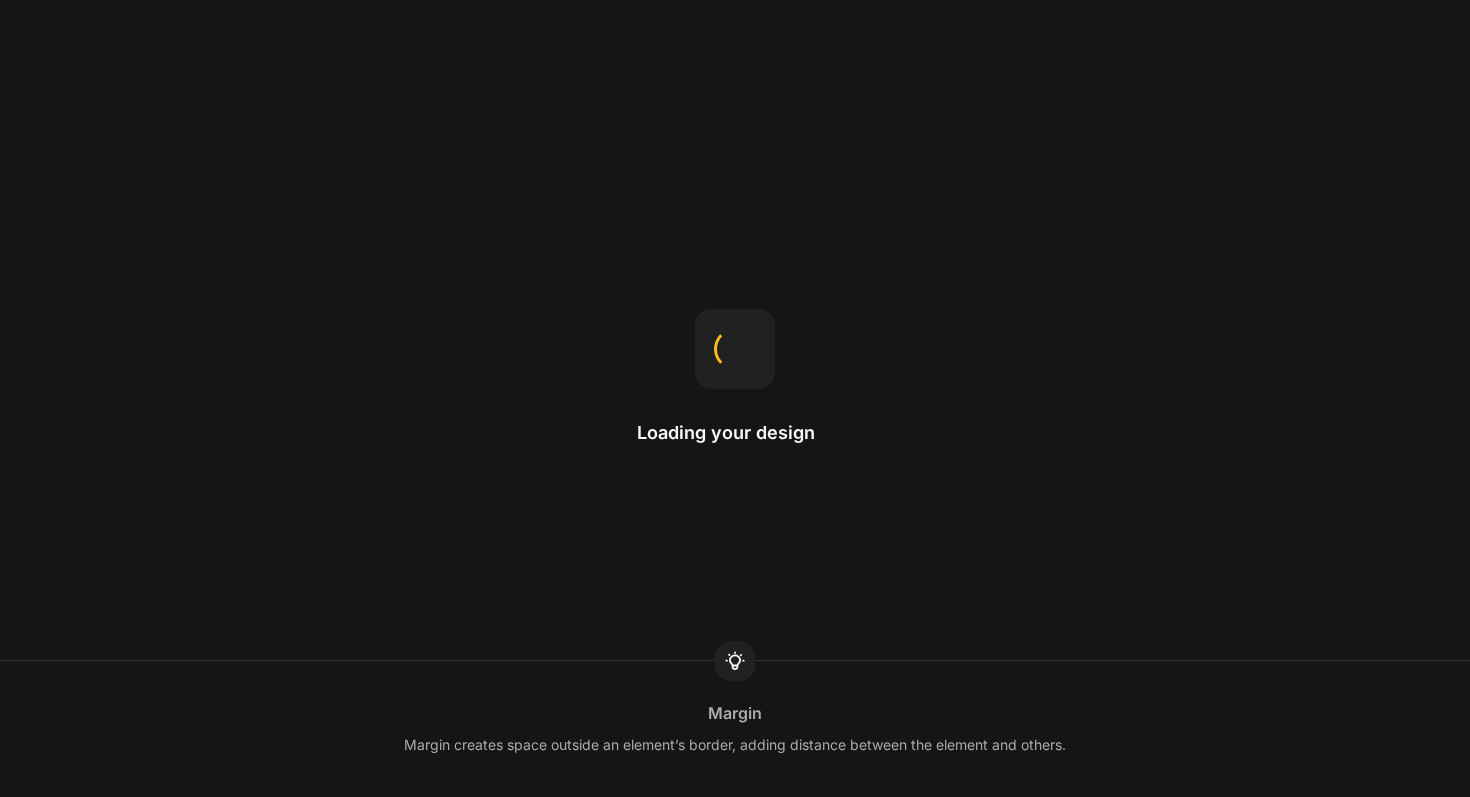 scroll, scrollTop: 0, scrollLeft: 0, axis: both 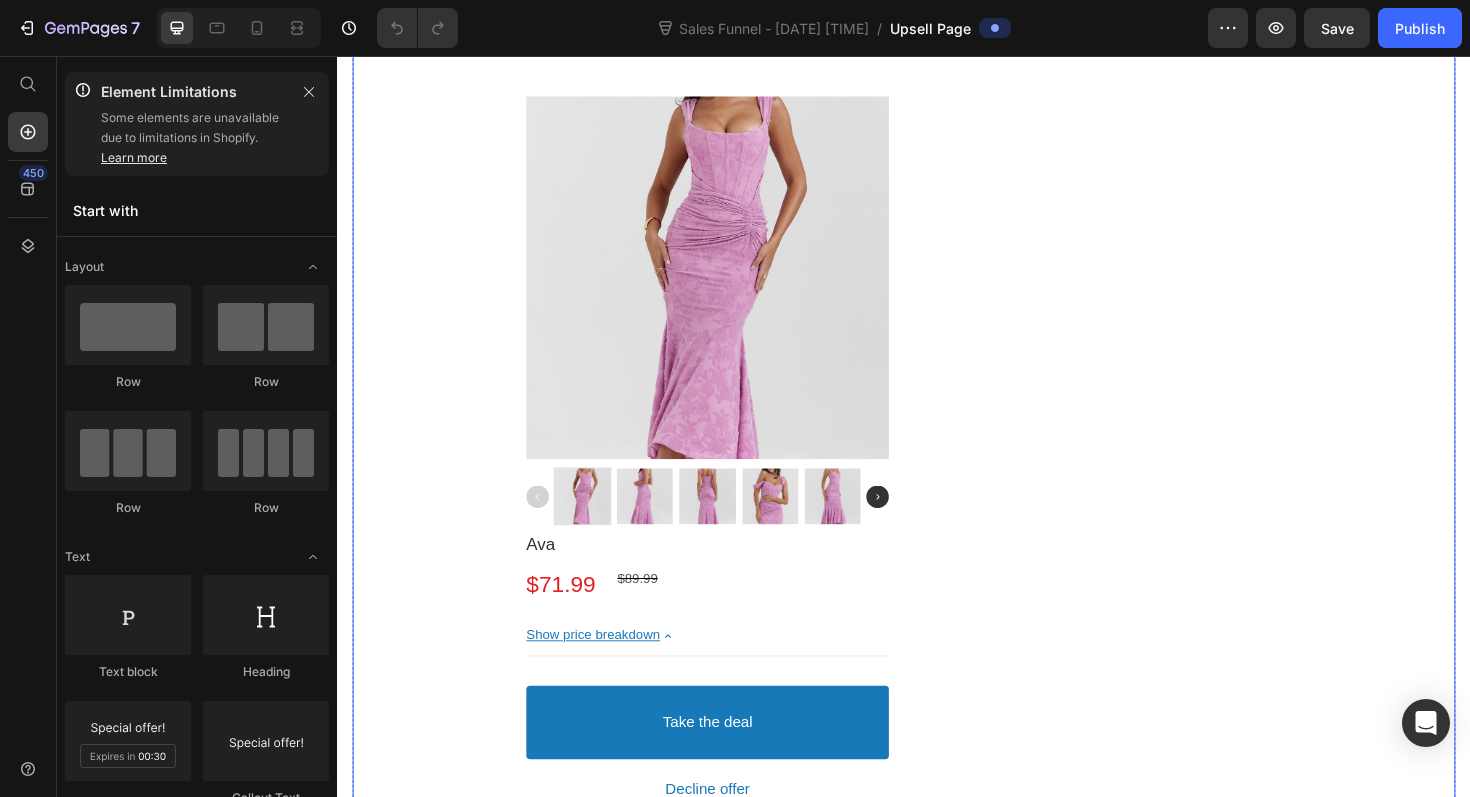 click on "Product Images Aleah Product Title $39.99 Price $49.99 Price Row   Product Description Show price breakdown Price Breakdown Take the deal Accept Button Decline offer Decline Button Row Product Images Celeste Product Title $39.99 Price $49.99 Price Row Product Description Show price breakdown Price Breakdown Take the deal Accept Button Decline offer Decline Button Row Product Images Ava Product Title $71.99 Price $89.99 Price Row   Product Description Show price breakdown Price Breakdown Take the deal Accept Button Decline offer Decline Button Row" at bounding box center [937, 85] 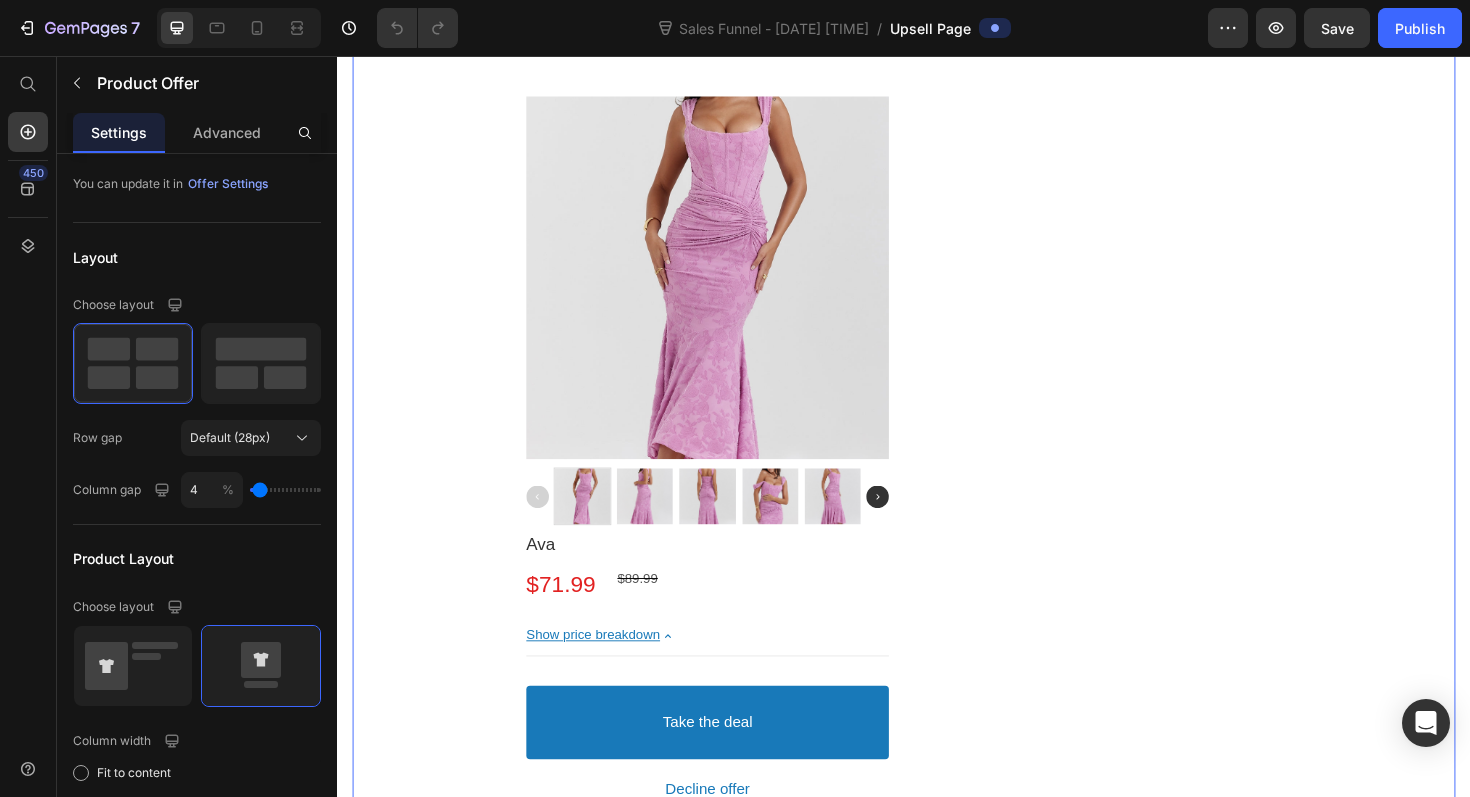 scroll, scrollTop: 0, scrollLeft: 0, axis: both 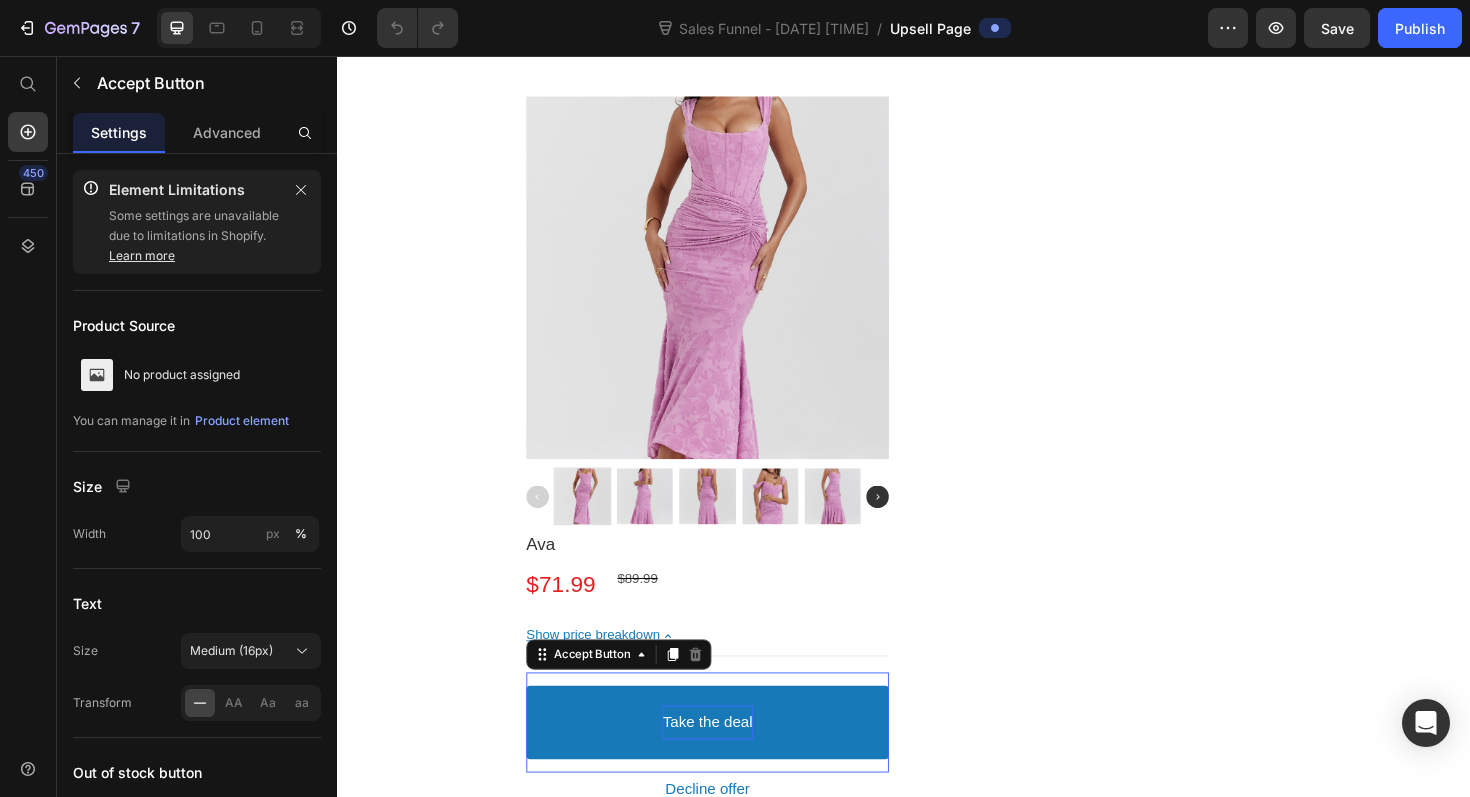 click on "Take the deal" at bounding box center [728, -20] 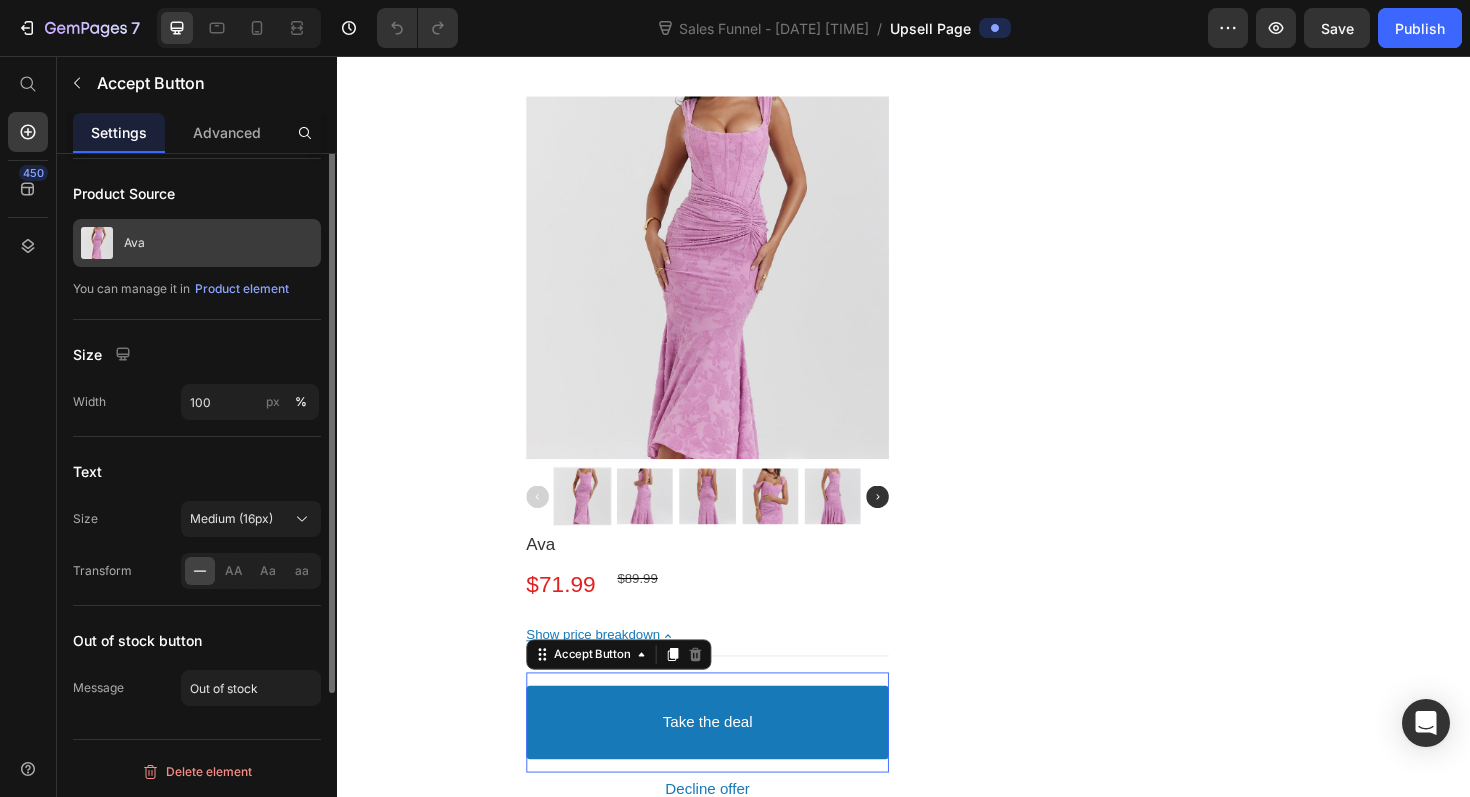 scroll, scrollTop: 0, scrollLeft: 0, axis: both 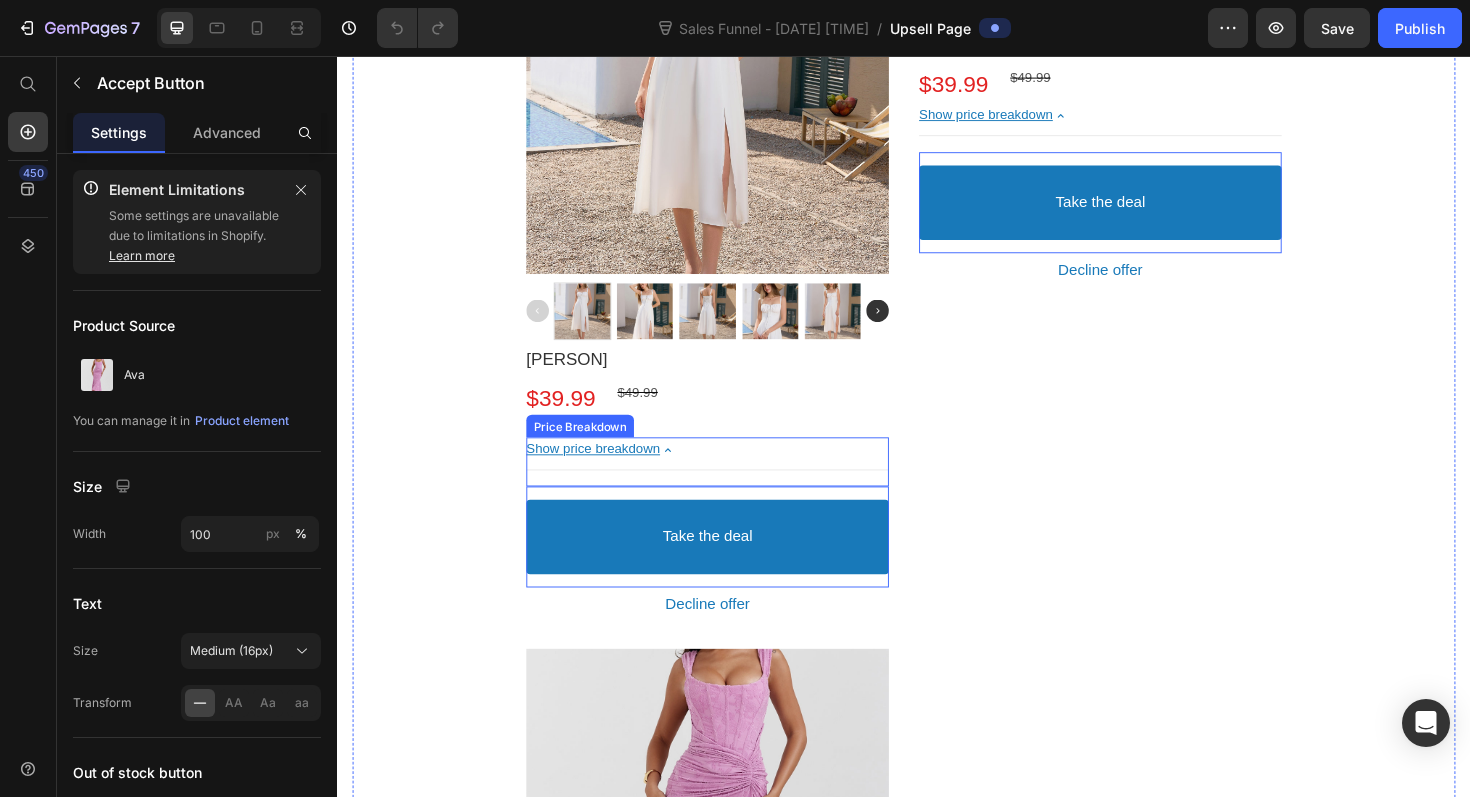 click on "Show price breakdown" at bounding box center [608, 473] 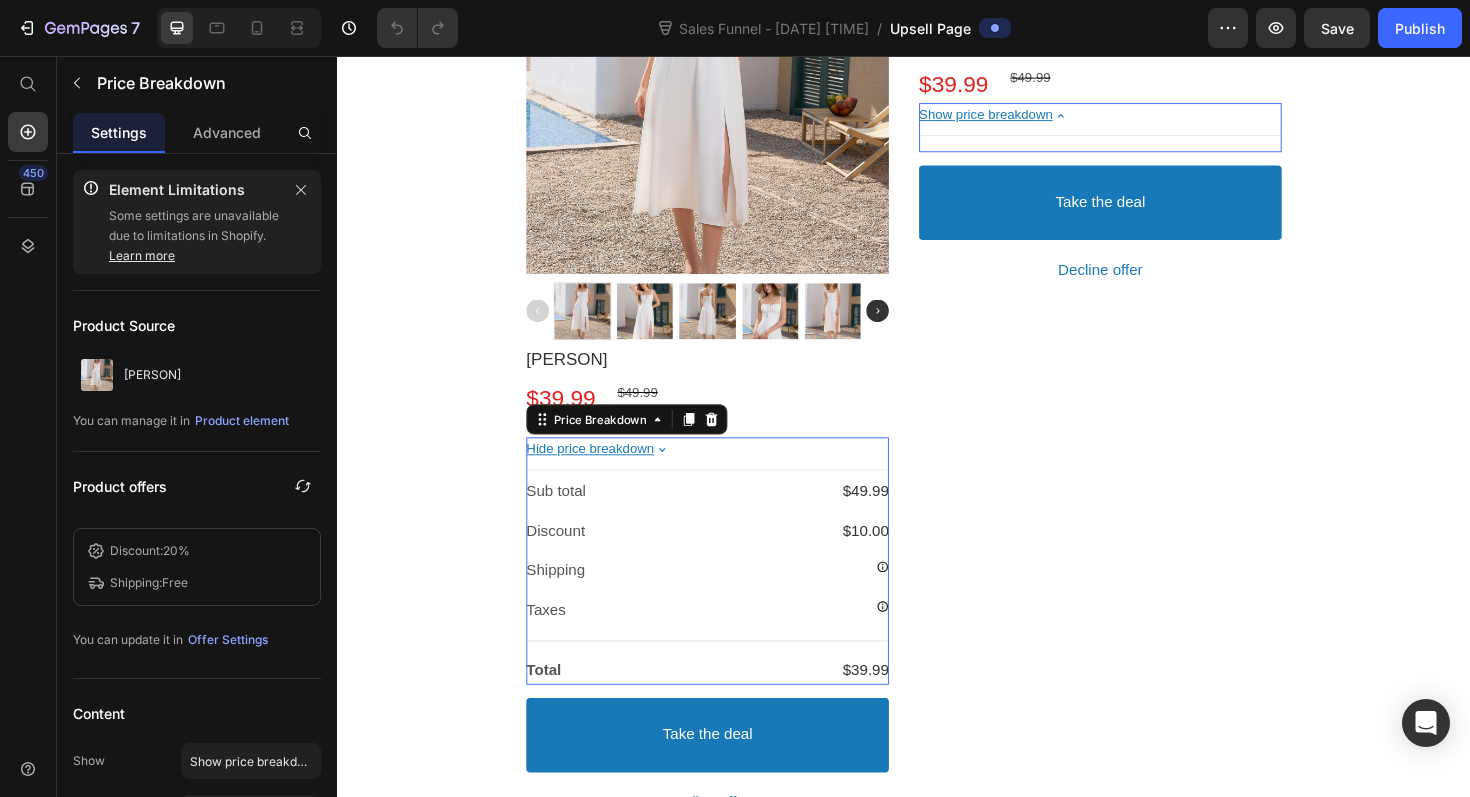 click on "Hide price breakdown" at bounding box center [604, 473] 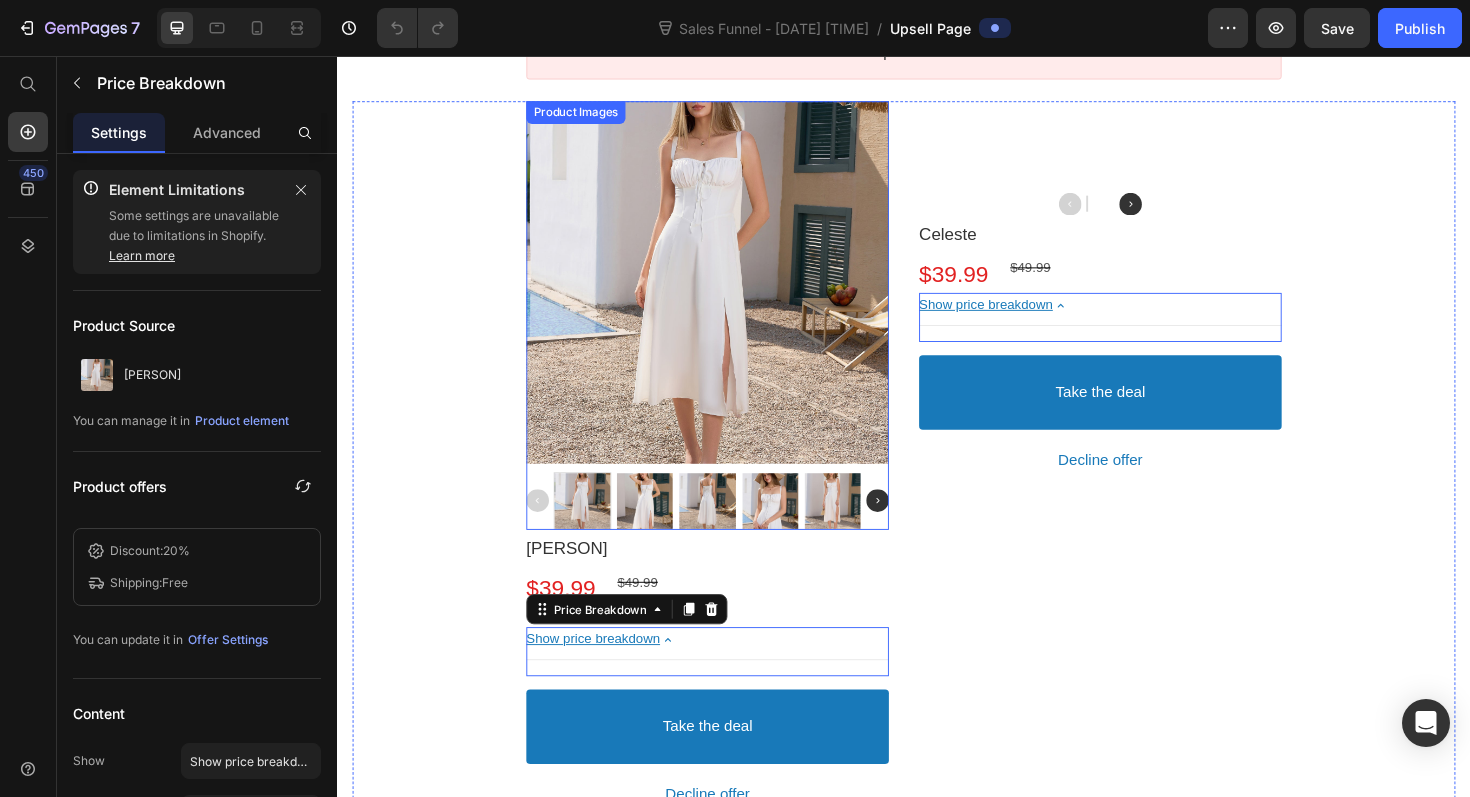 scroll, scrollTop: 0, scrollLeft: 0, axis: both 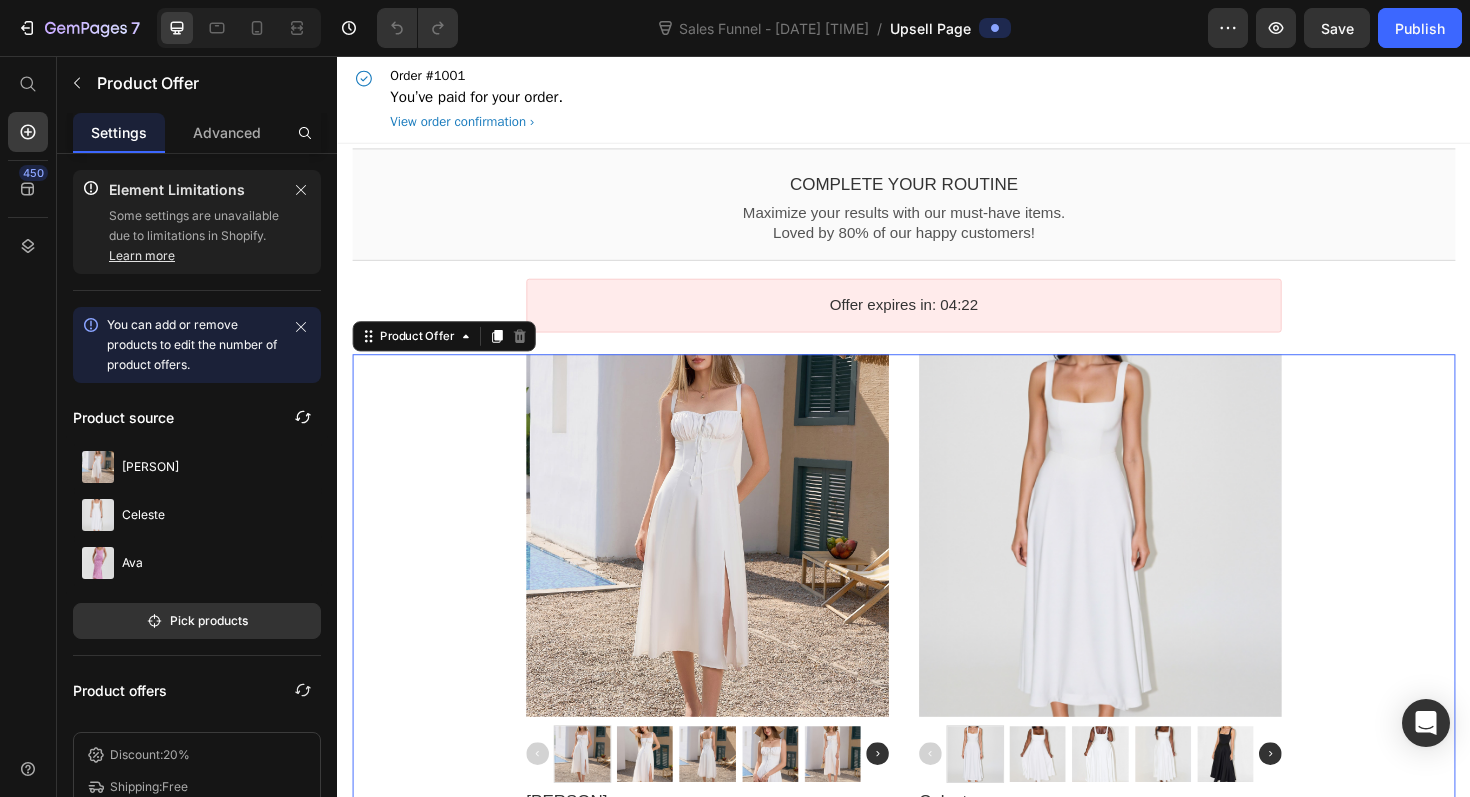 click on "Product Images Aleah Product Title $39.99 Price $49.99 Price Row   Product Description Show price breakdown Price Breakdown Take the deal Accept Button Decline offer Decline Button Row Product Images Celeste Product Title $39.99 Price $49.99 Price Row Product Description Show price breakdown Price Breakdown Take the deal Accept Button Decline offer Decline Button Row Product Images Ava Product Title $71.99 Price $89.99 Price Row   Product Description Show price breakdown Price Breakdown Take the deal Accept Button Decline offer Decline Button Row" at bounding box center (937, 1139) 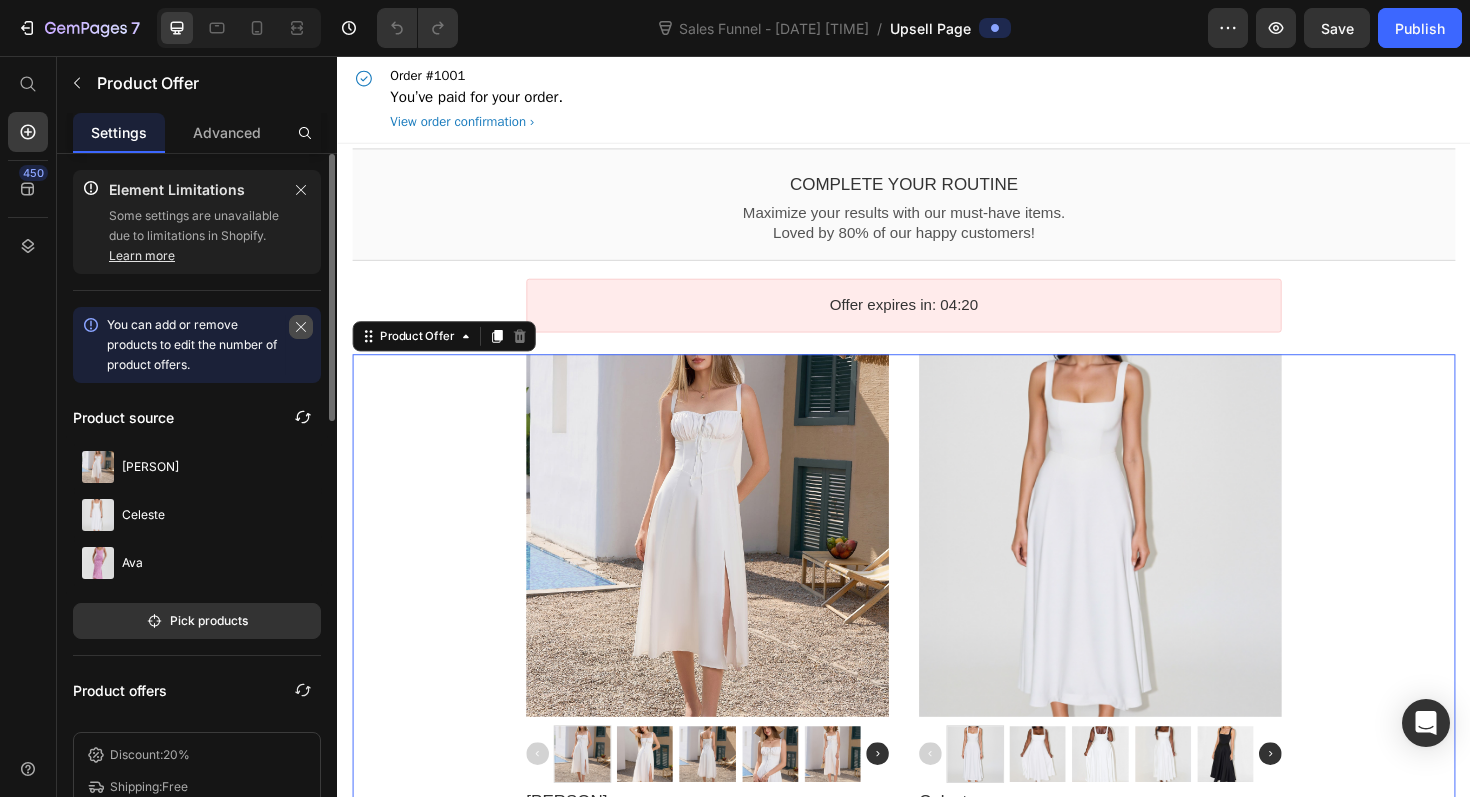 click 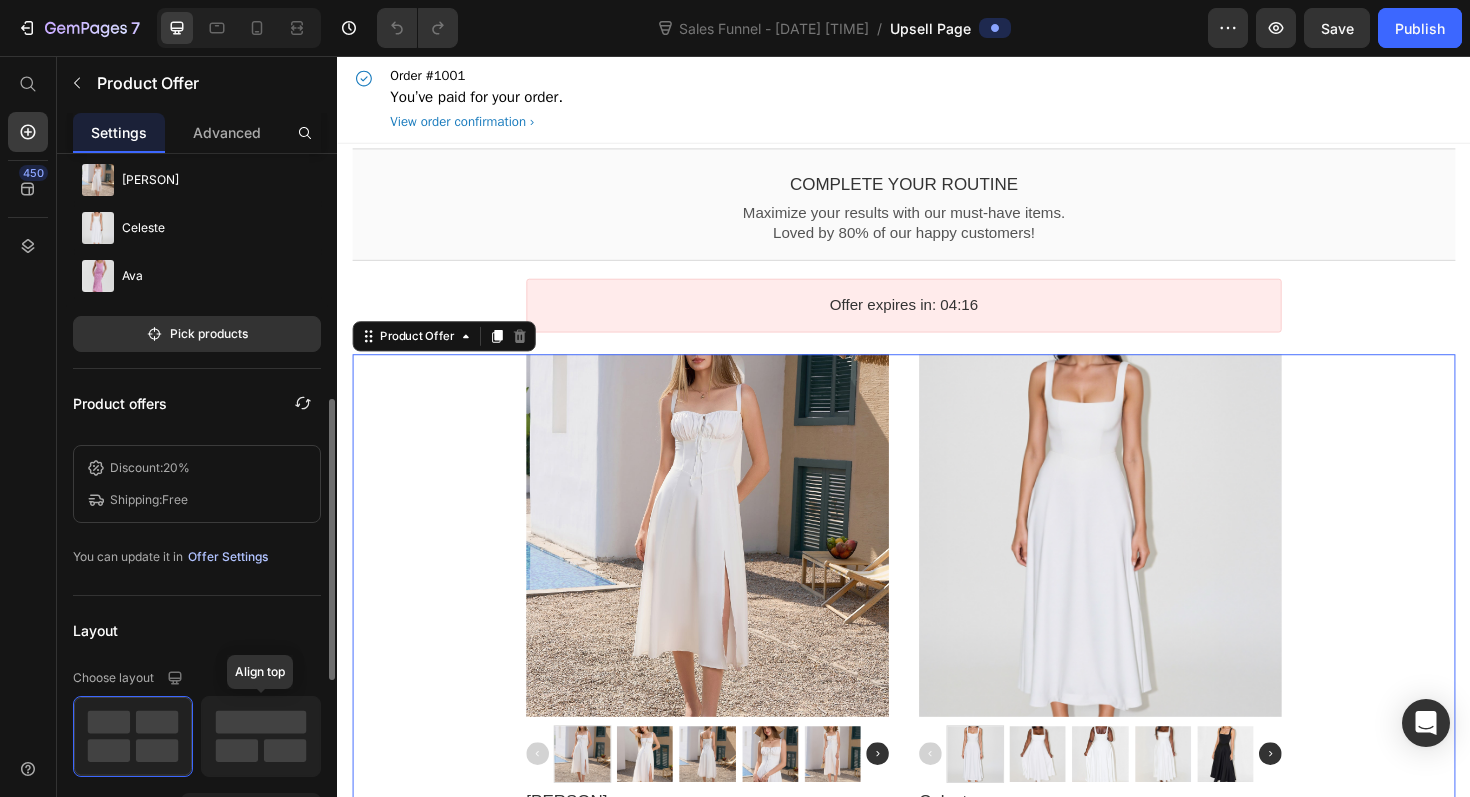 scroll, scrollTop: 338, scrollLeft: 0, axis: vertical 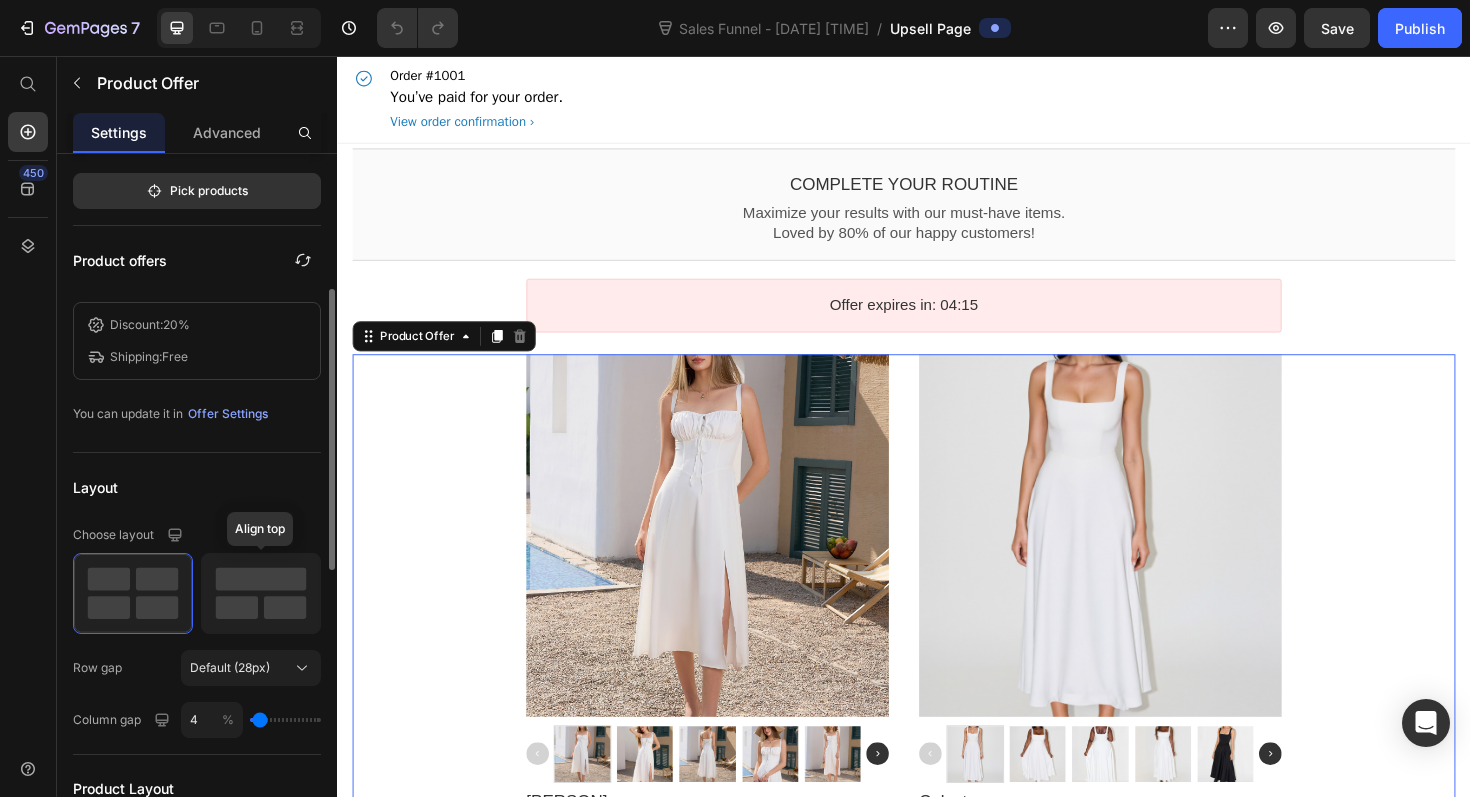 click 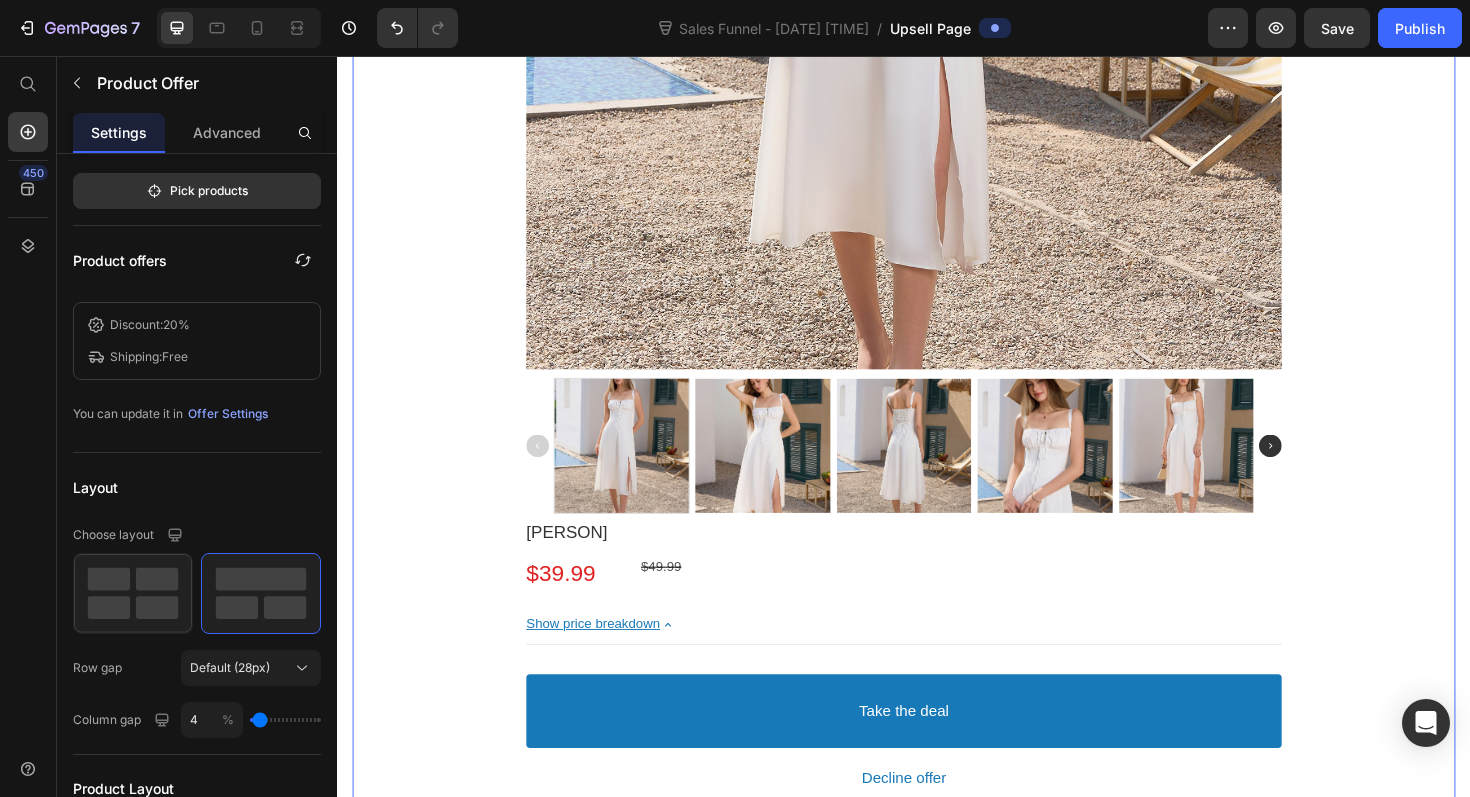 scroll, scrollTop: 785, scrollLeft: 0, axis: vertical 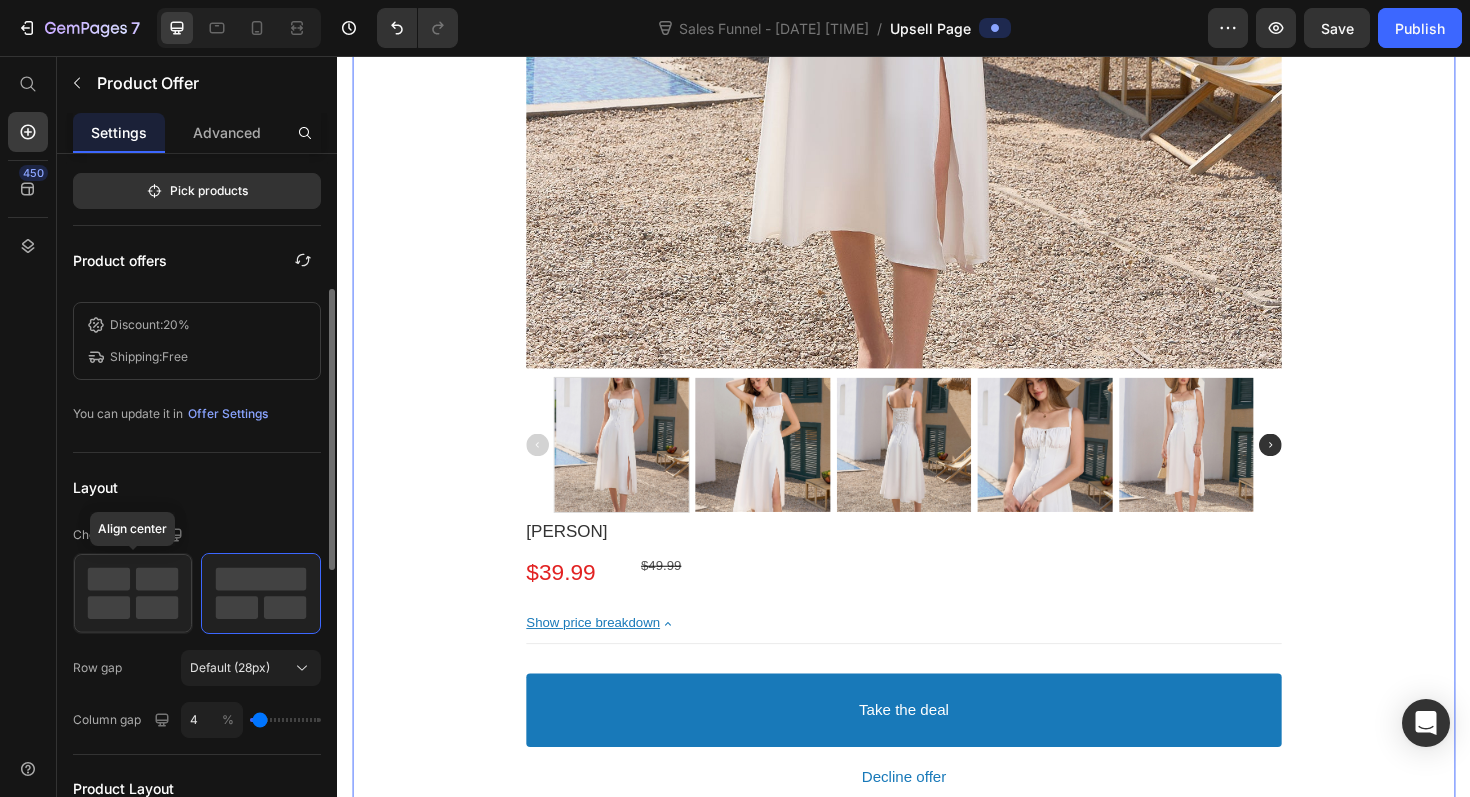 click 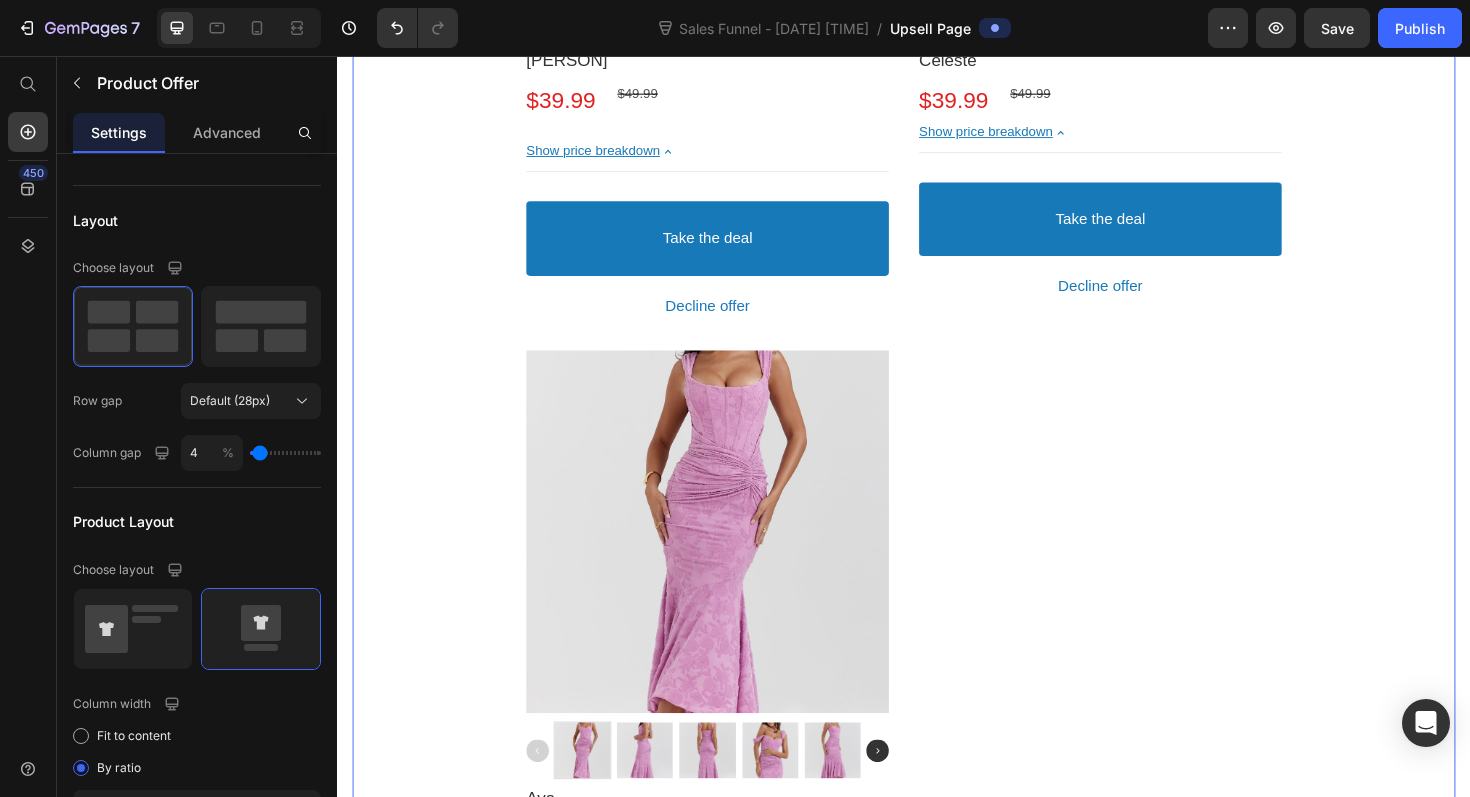 scroll, scrollTop: 0, scrollLeft: 0, axis: both 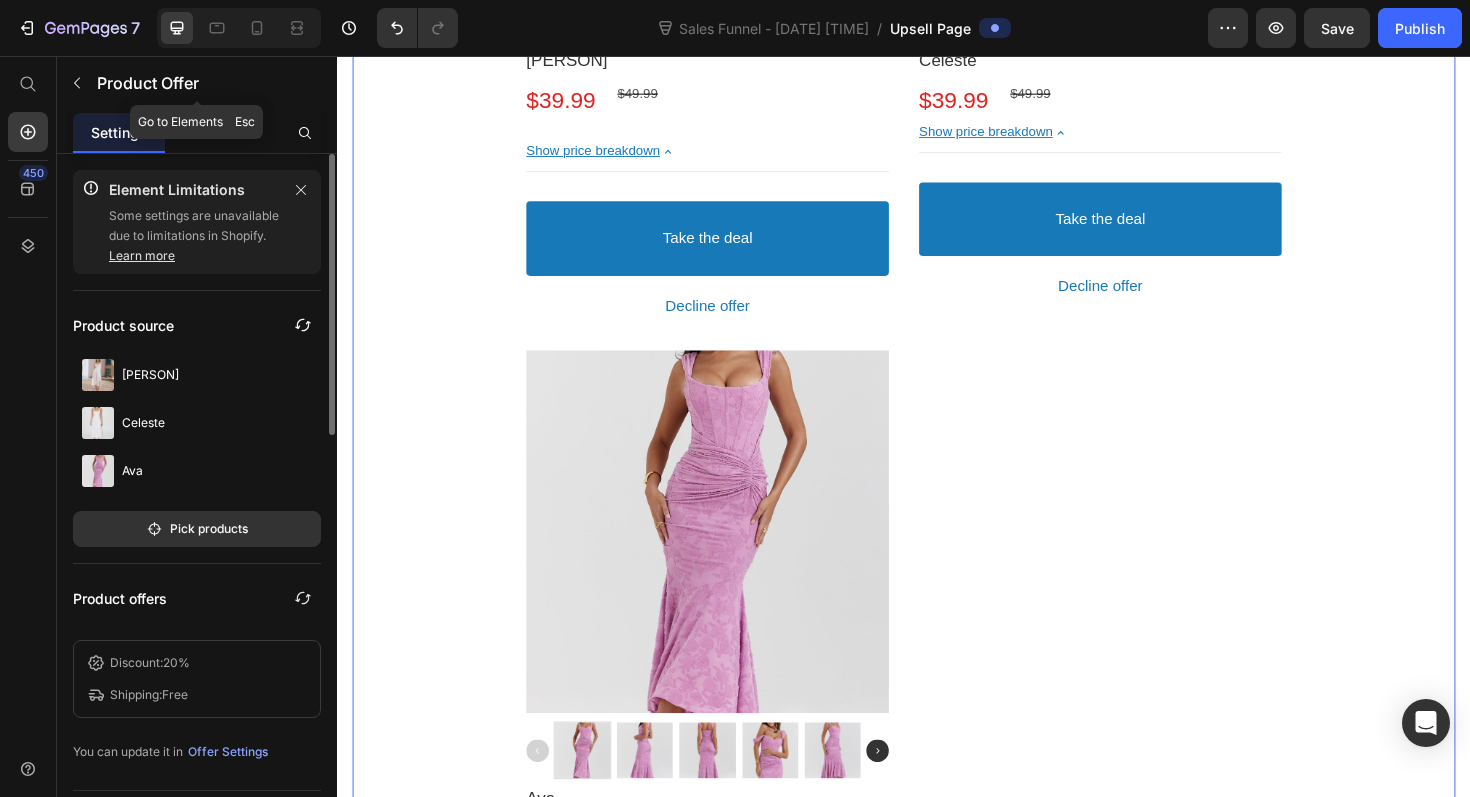 click on "Product Offer" 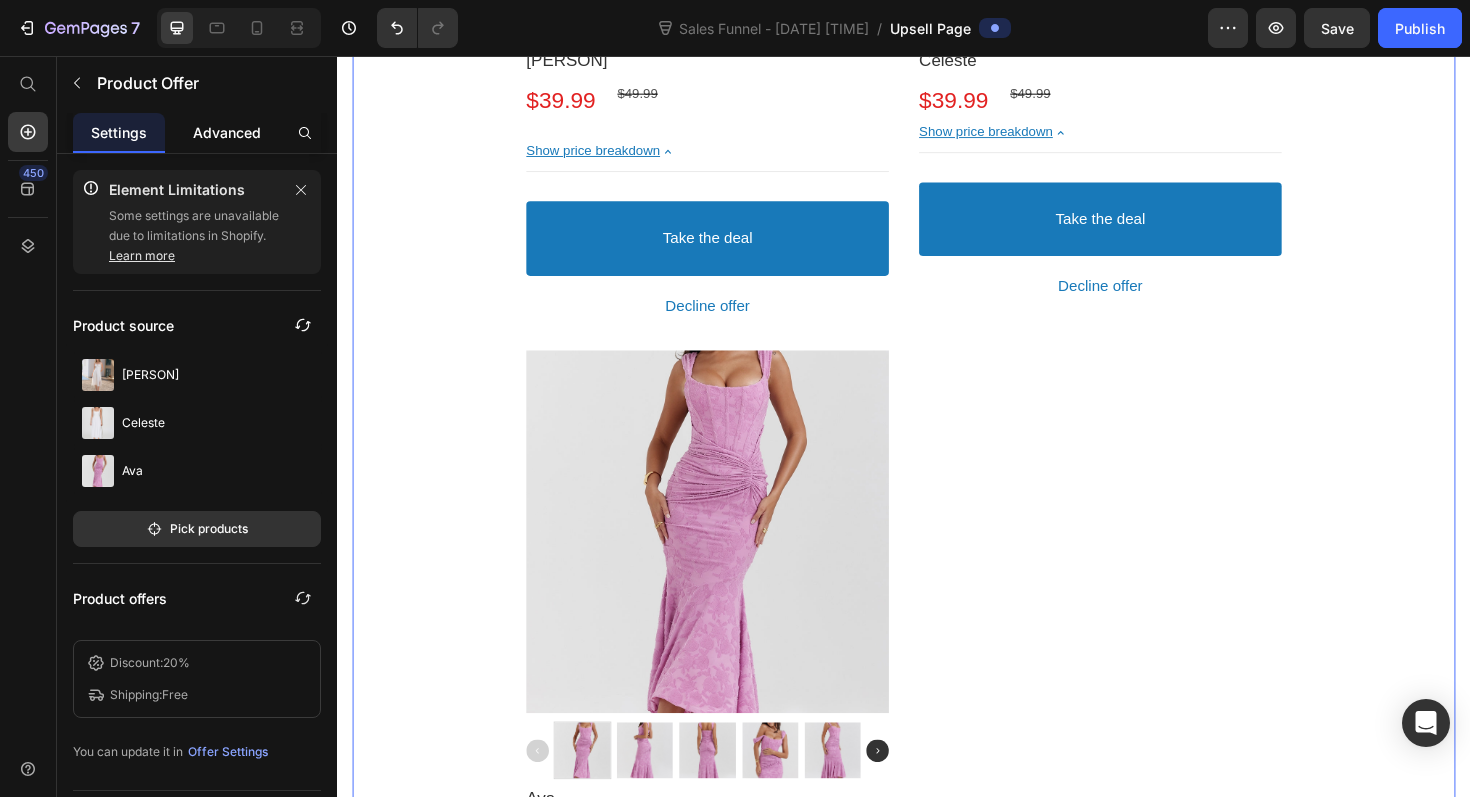click on "Advanced" at bounding box center (227, 132) 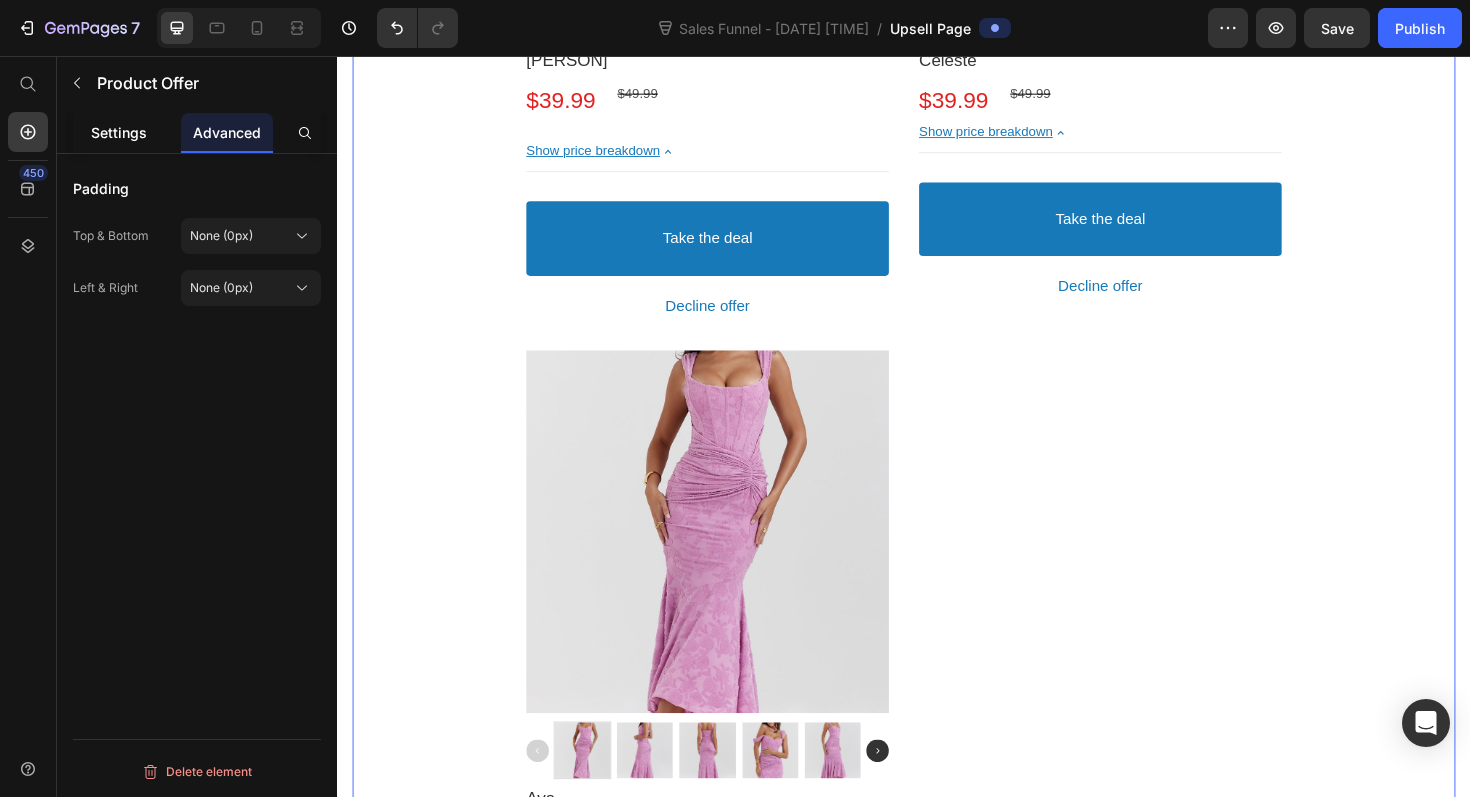 click on "Settings" at bounding box center (119, 132) 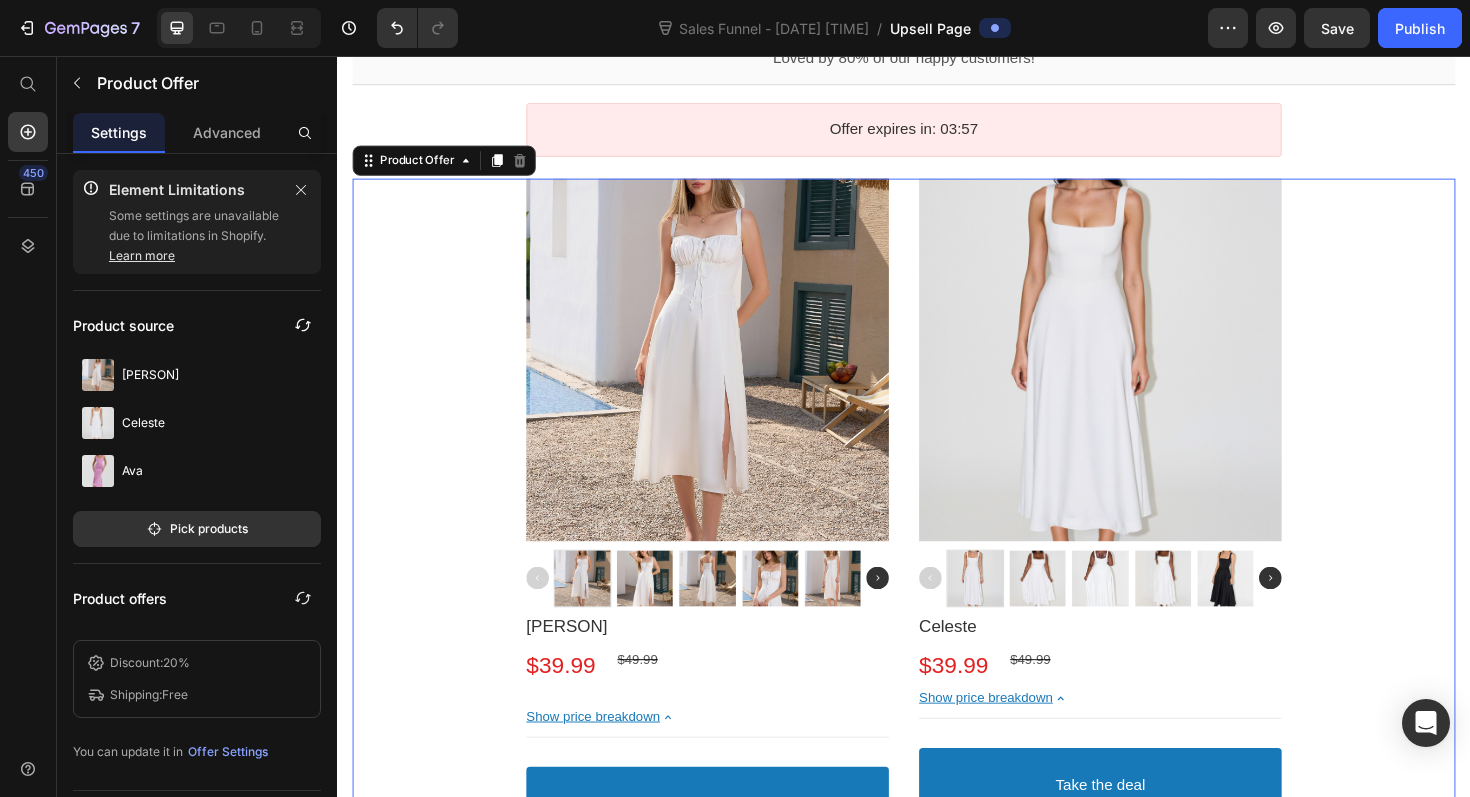 scroll, scrollTop: 0, scrollLeft: 0, axis: both 